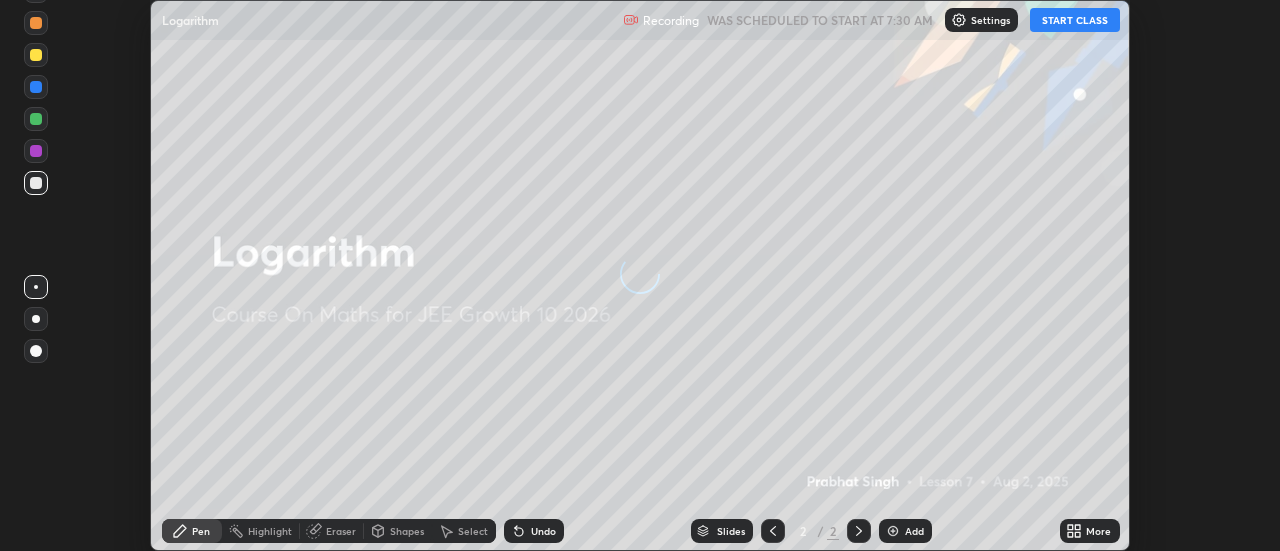 scroll, scrollTop: 0, scrollLeft: 0, axis: both 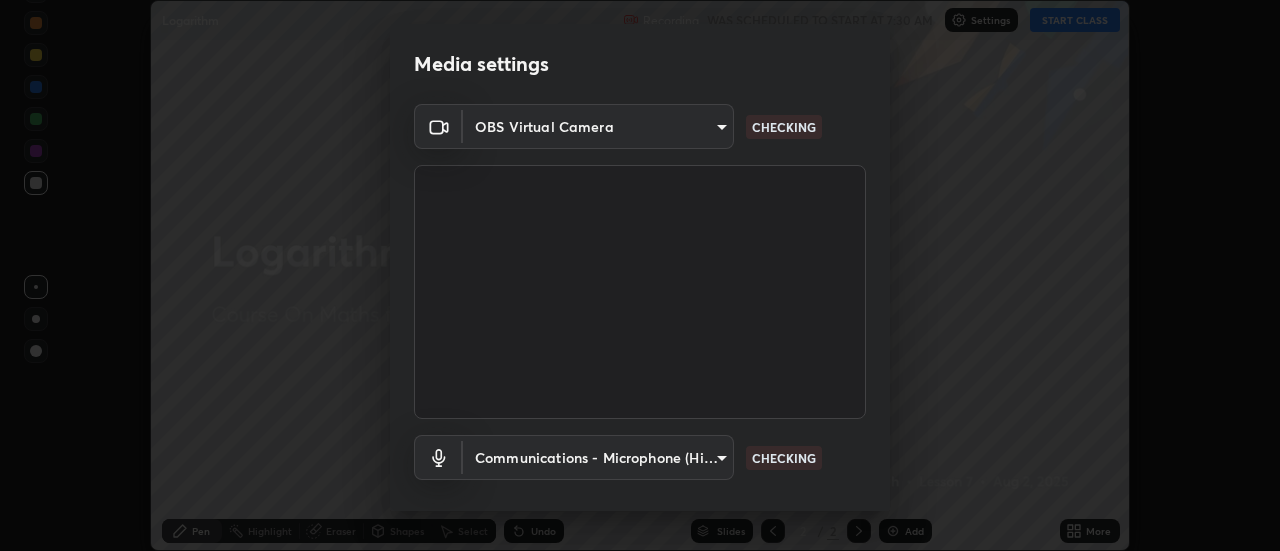 type on "3f428528f3d7ab6ac54735594839c6d4e55042ef2e8cc1e8c5b1a5cc2874ec8a" 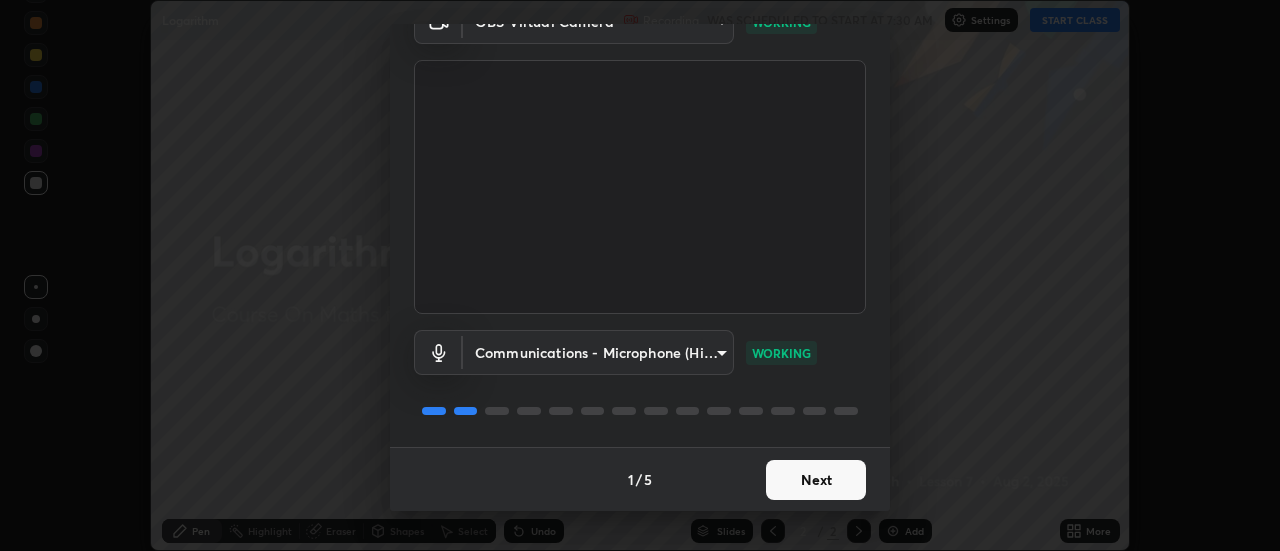 click on "Next" at bounding box center (816, 480) 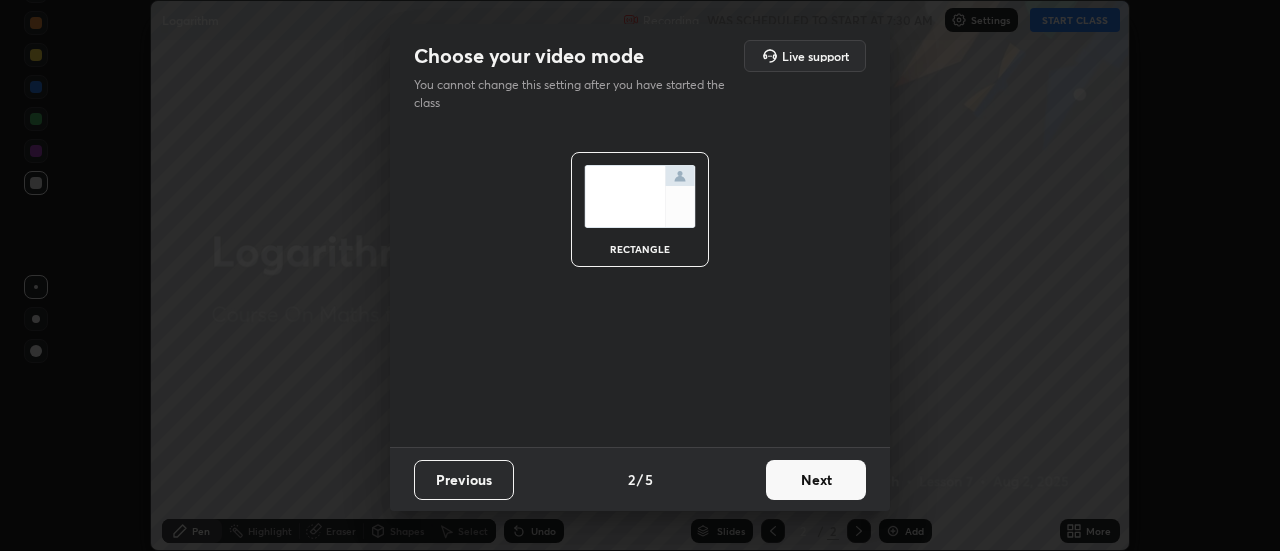 scroll, scrollTop: 0, scrollLeft: 0, axis: both 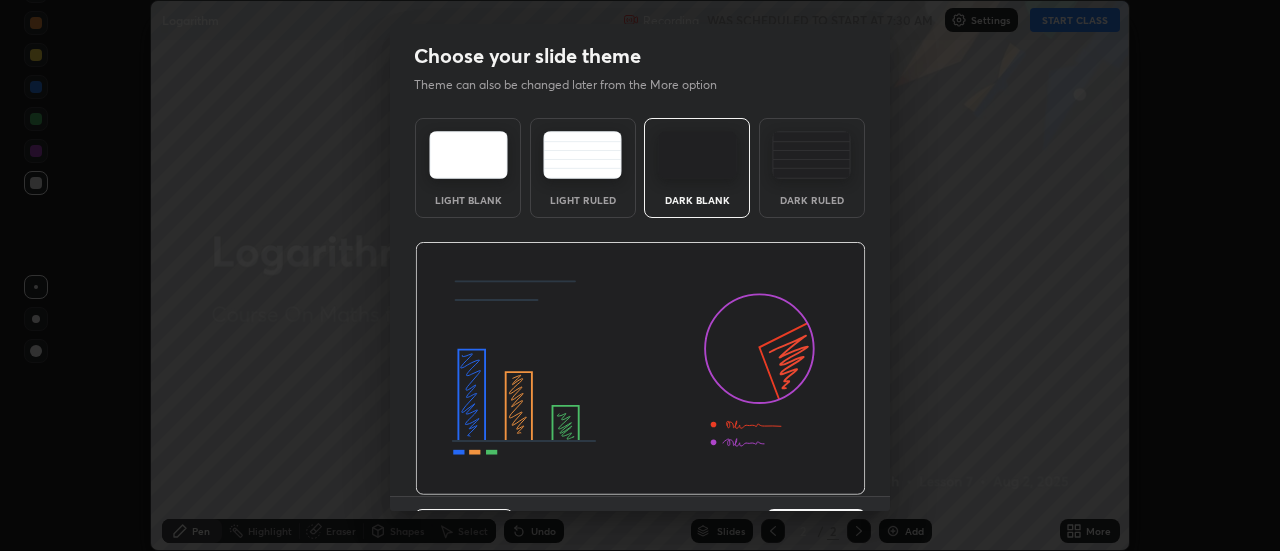 click on "Light Blank Light Ruled Dark Blank Dark Ruled" at bounding box center (640, 303) 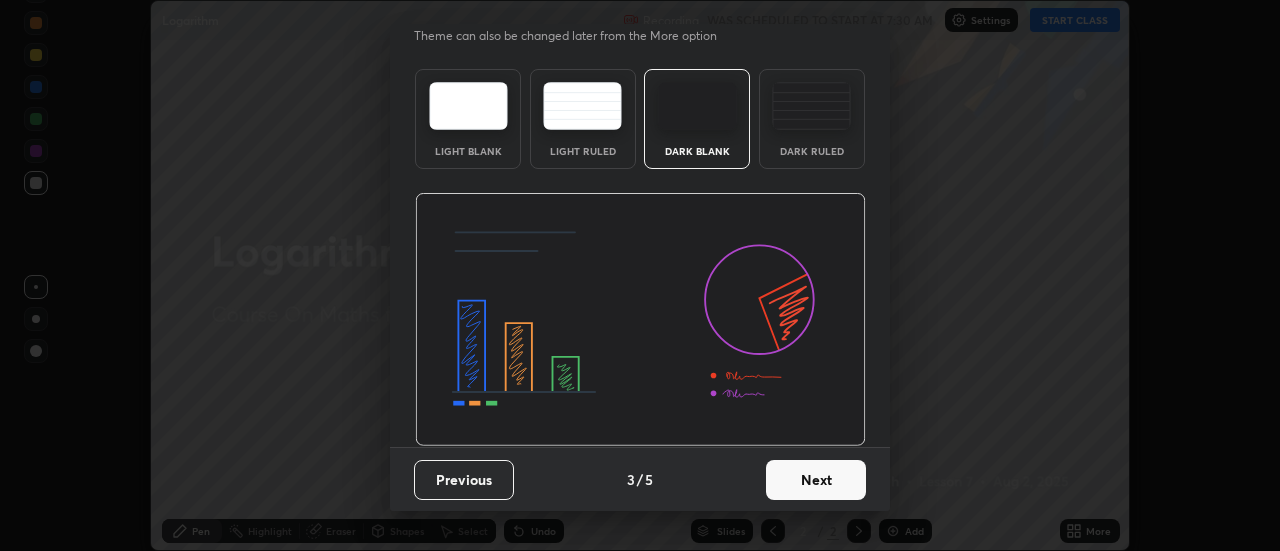 click on "Next" at bounding box center (816, 480) 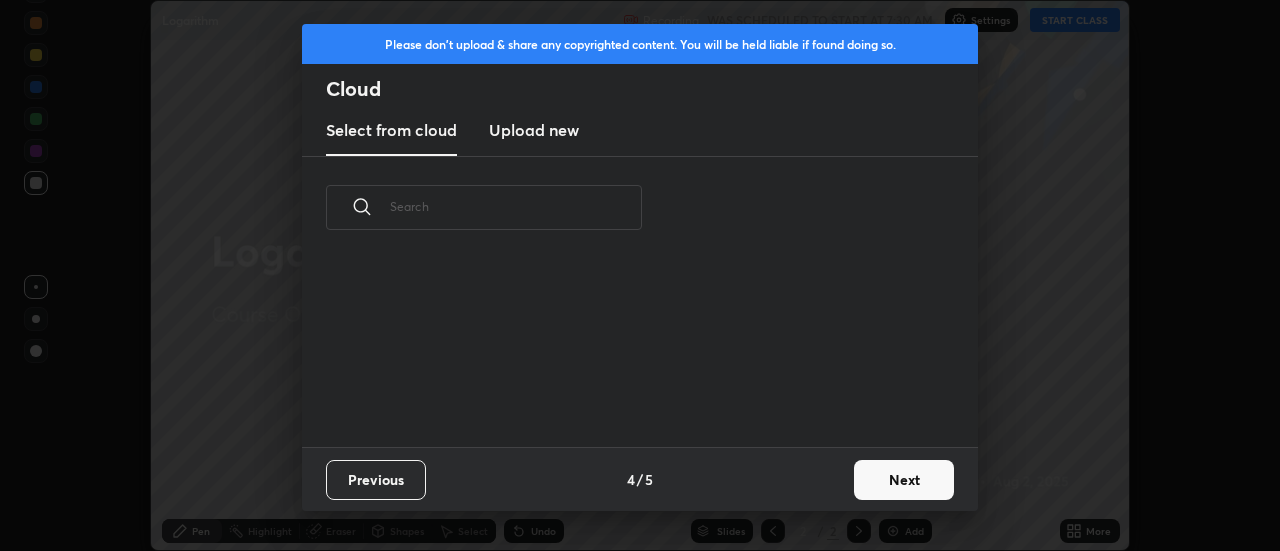 click on "Next" at bounding box center (904, 480) 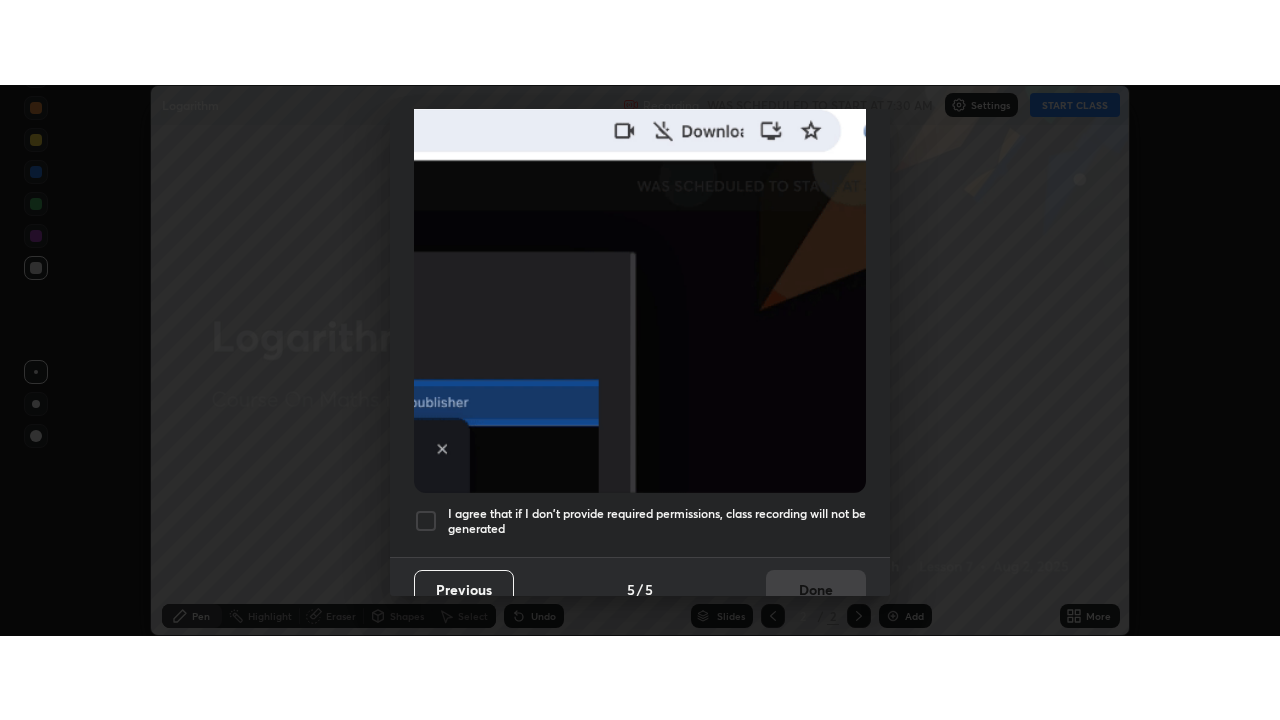 scroll, scrollTop: 513, scrollLeft: 0, axis: vertical 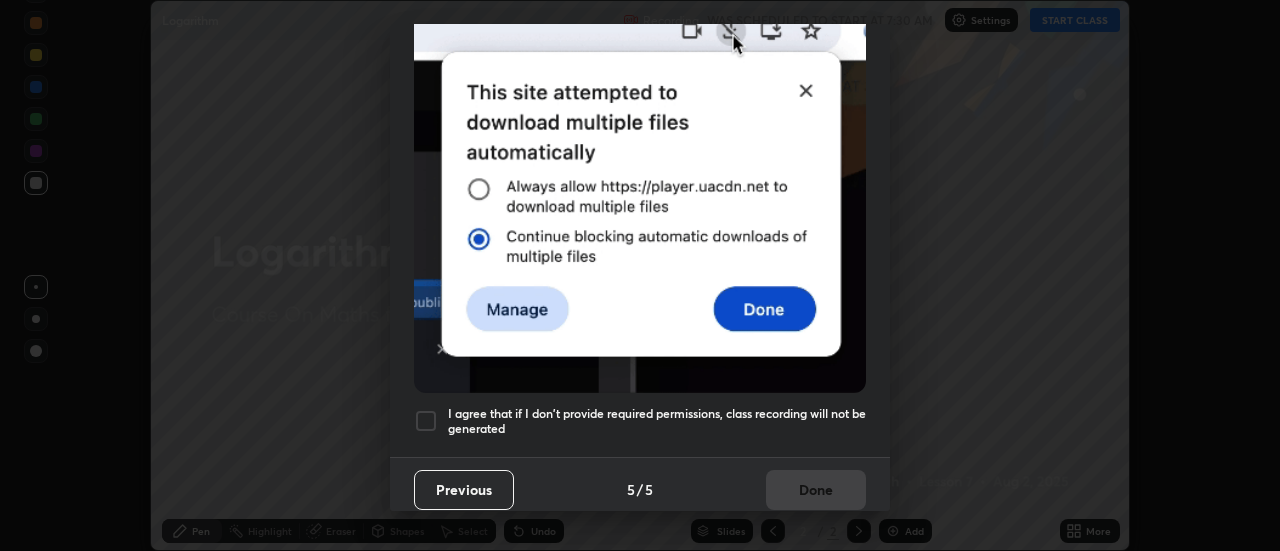 click at bounding box center (426, 421) 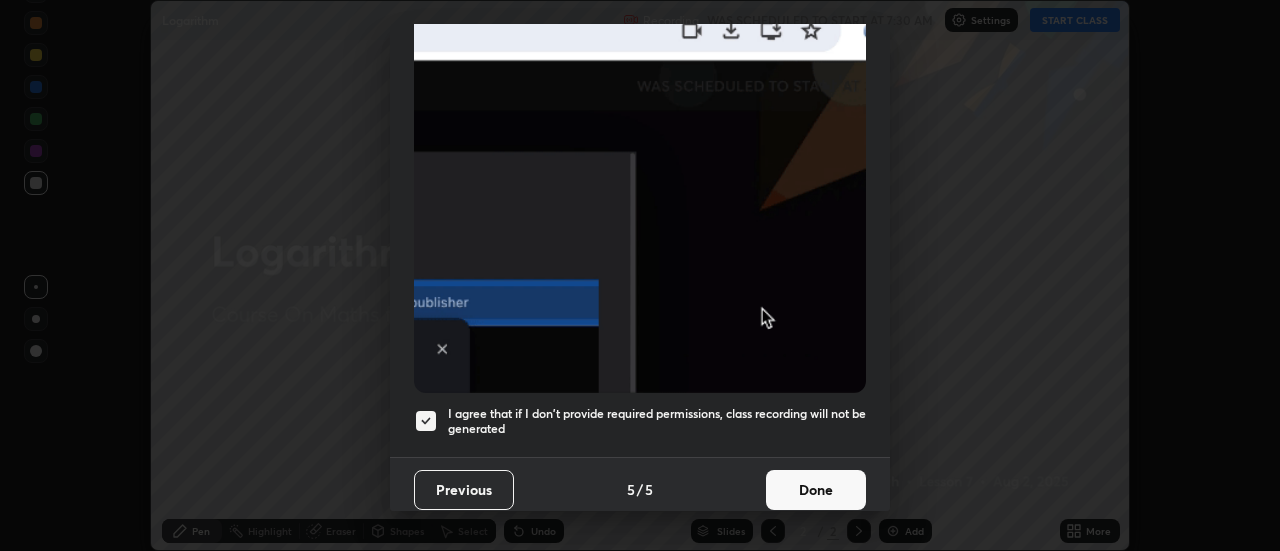 click on "Done" at bounding box center (816, 490) 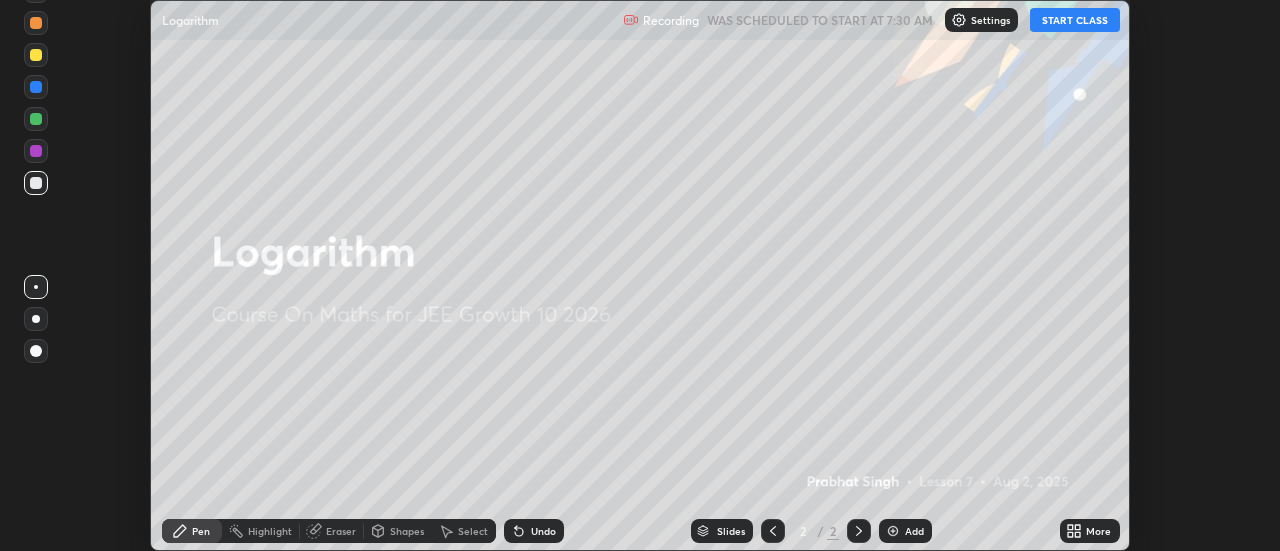 click on "START CLASS" at bounding box center [1075, 20] 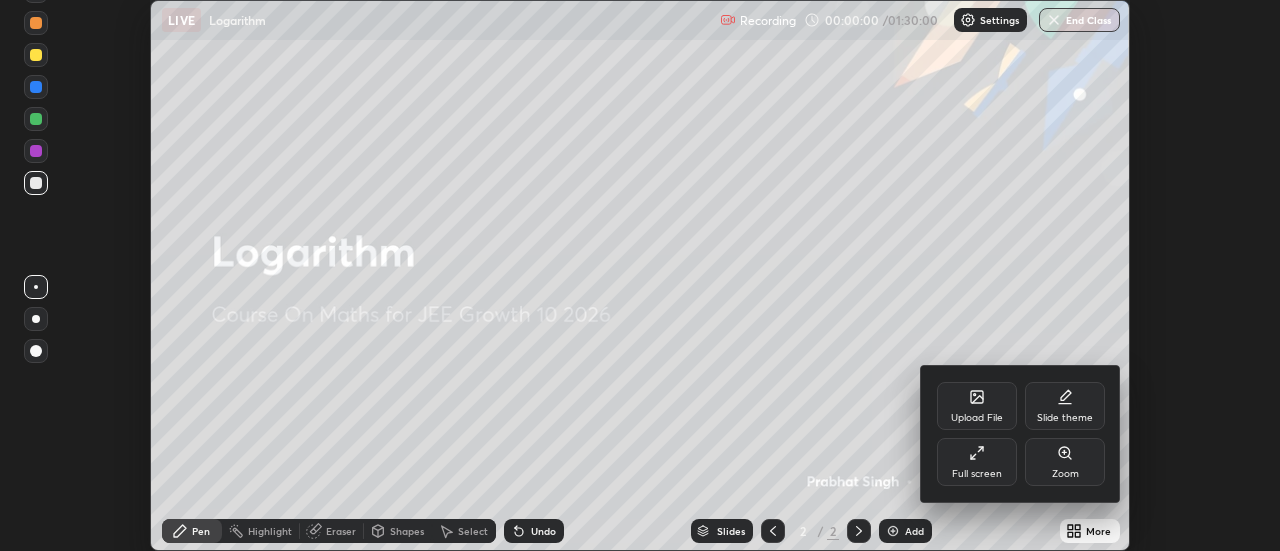 click on "Full screen" at bounding box center (977, 474) 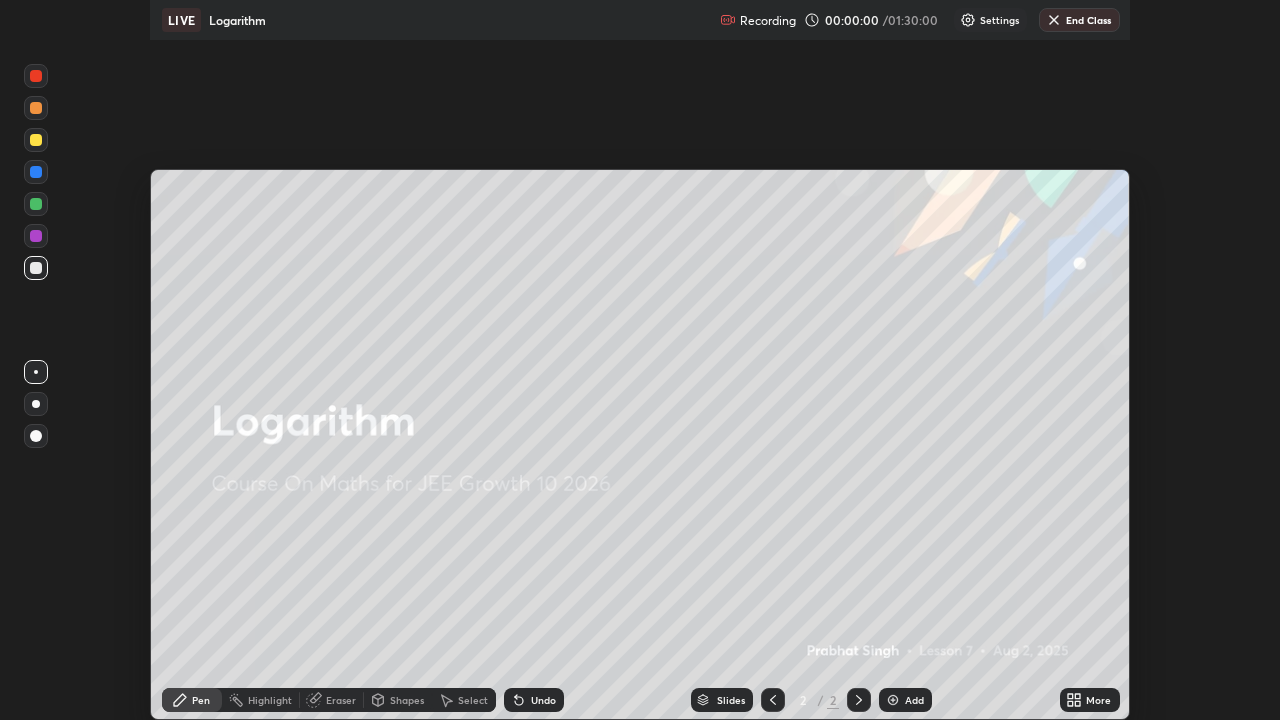 scroll, scrollTop: 99280, scrollLeft: 98720, axis: both 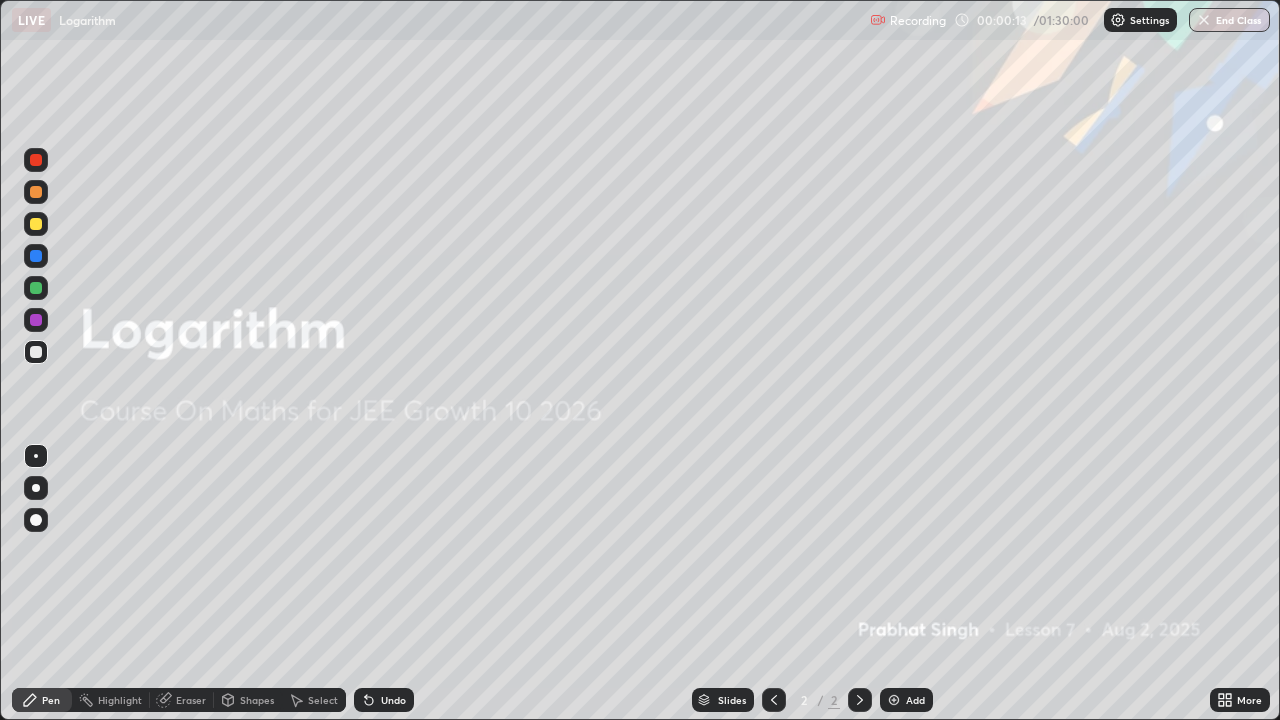 click at bounding box center (894, 700) 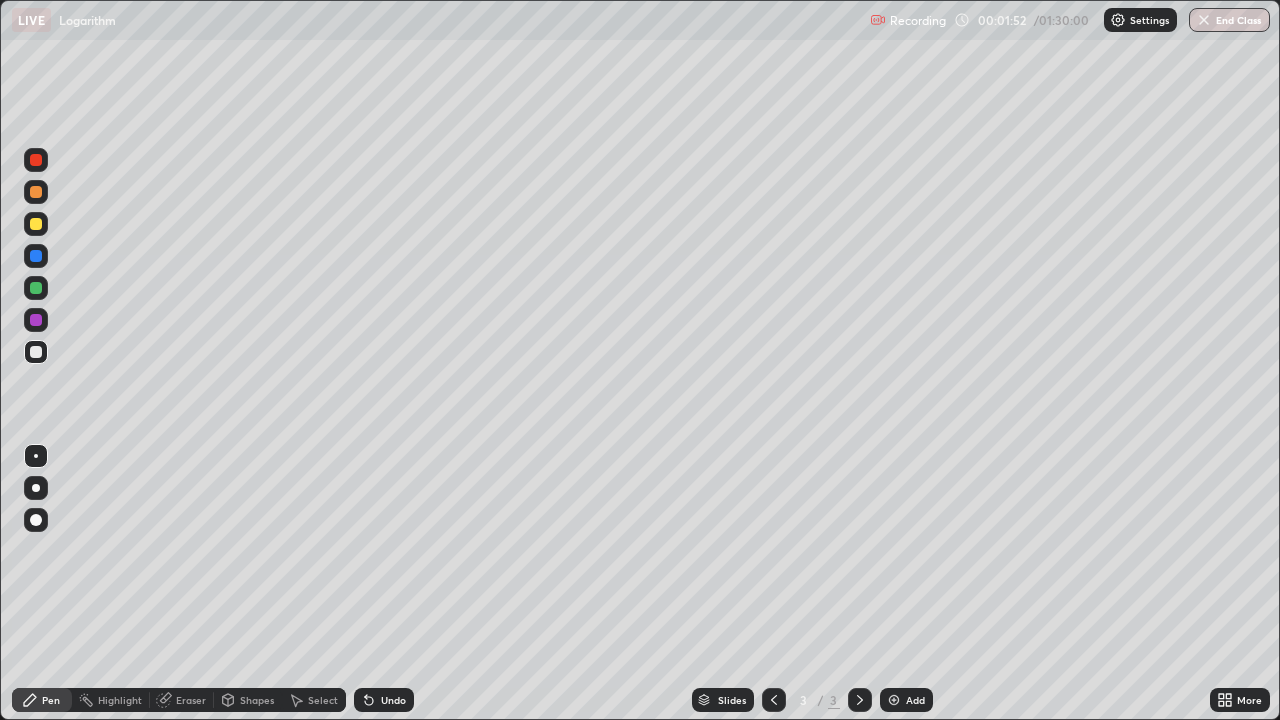 click 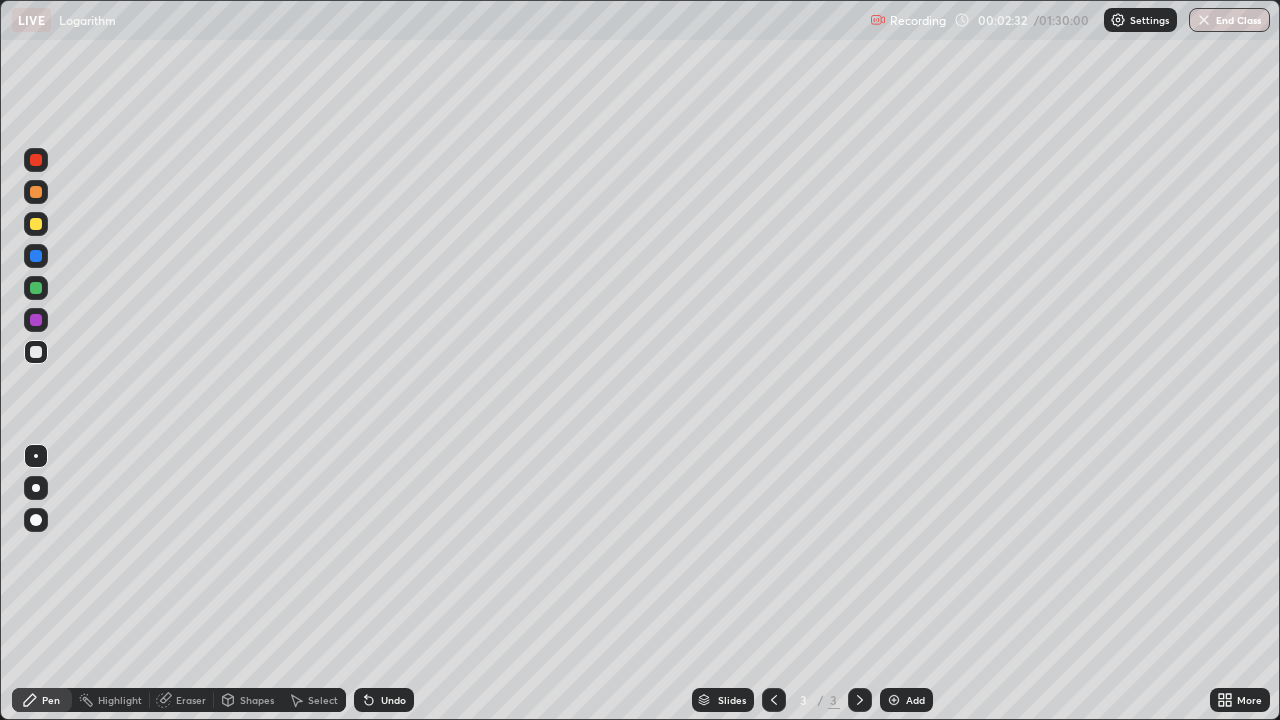 click on "Undo" at bounding box center (384, 700) 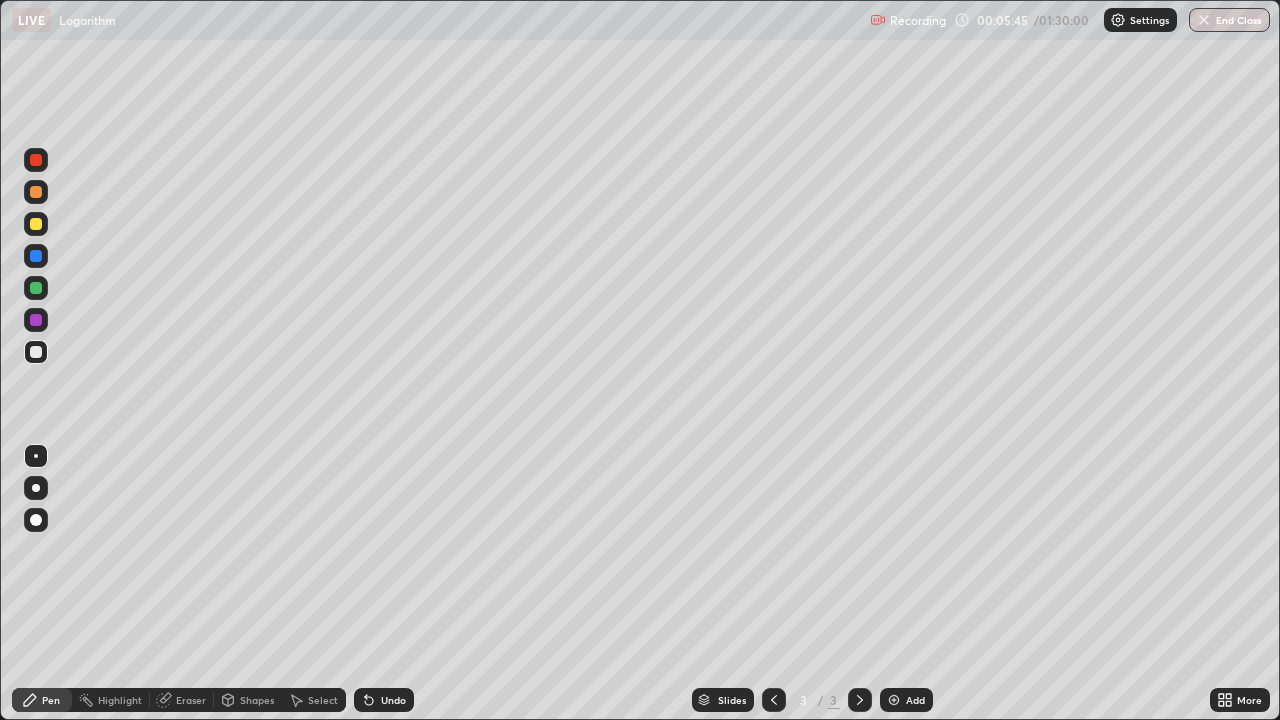 click at bounding box center [894, 700] 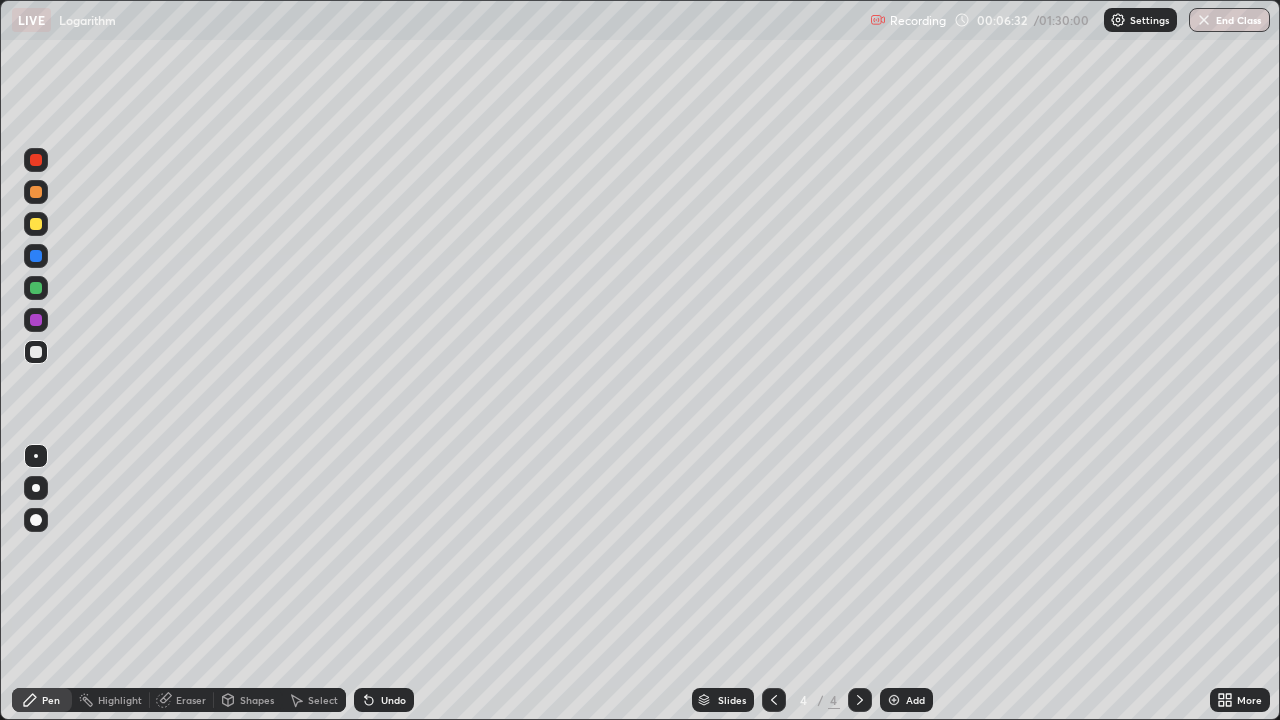 click at bounding box center (36, 224) 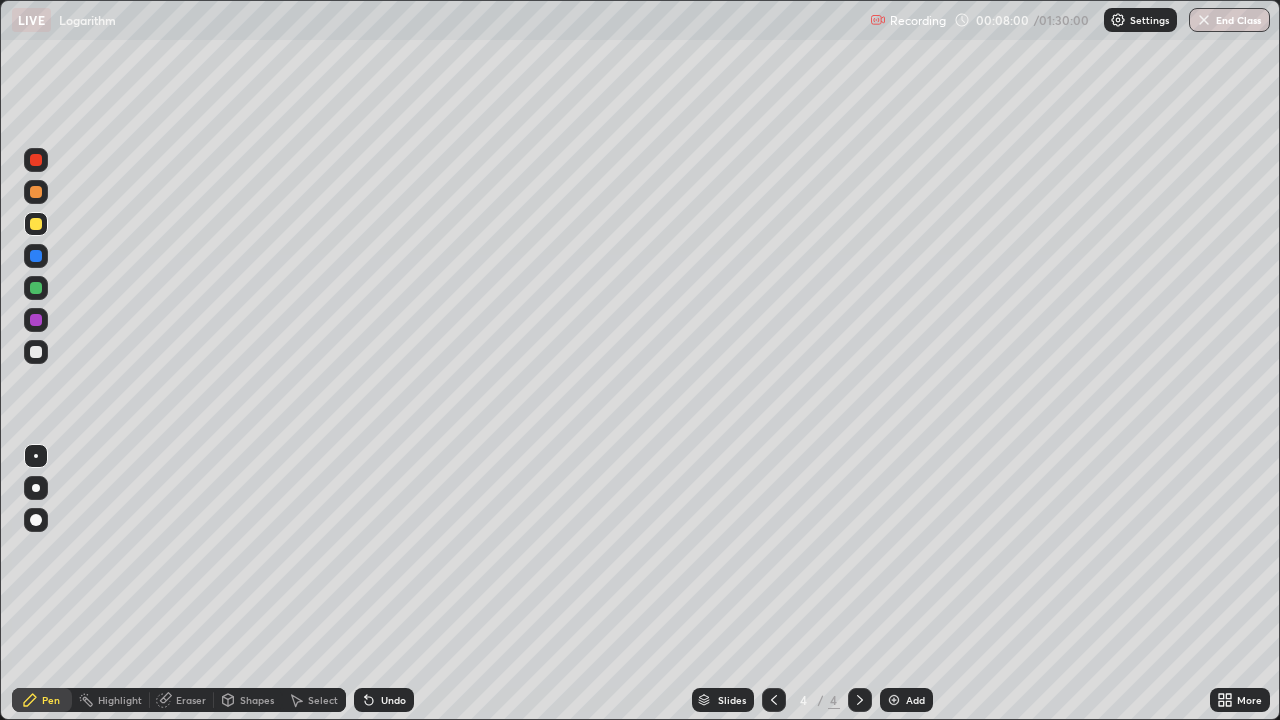 click at bounding box center [36, 352] 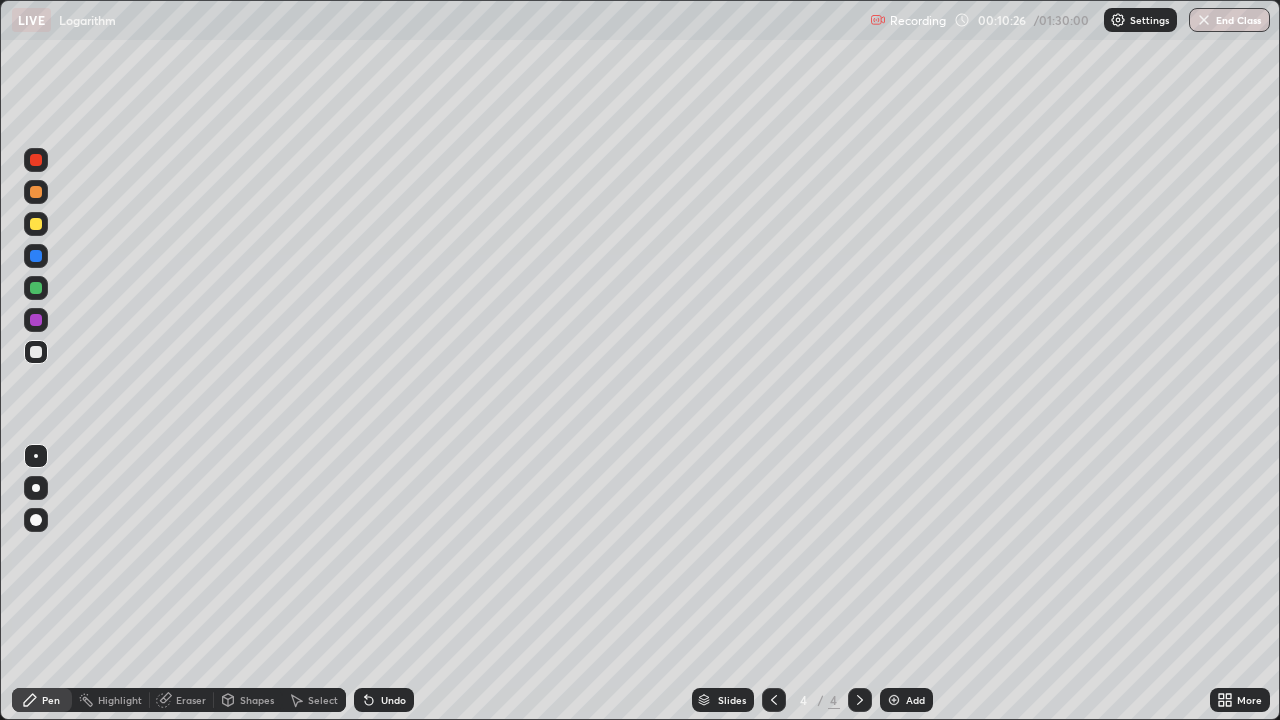 click at bounding box center [894, 700] 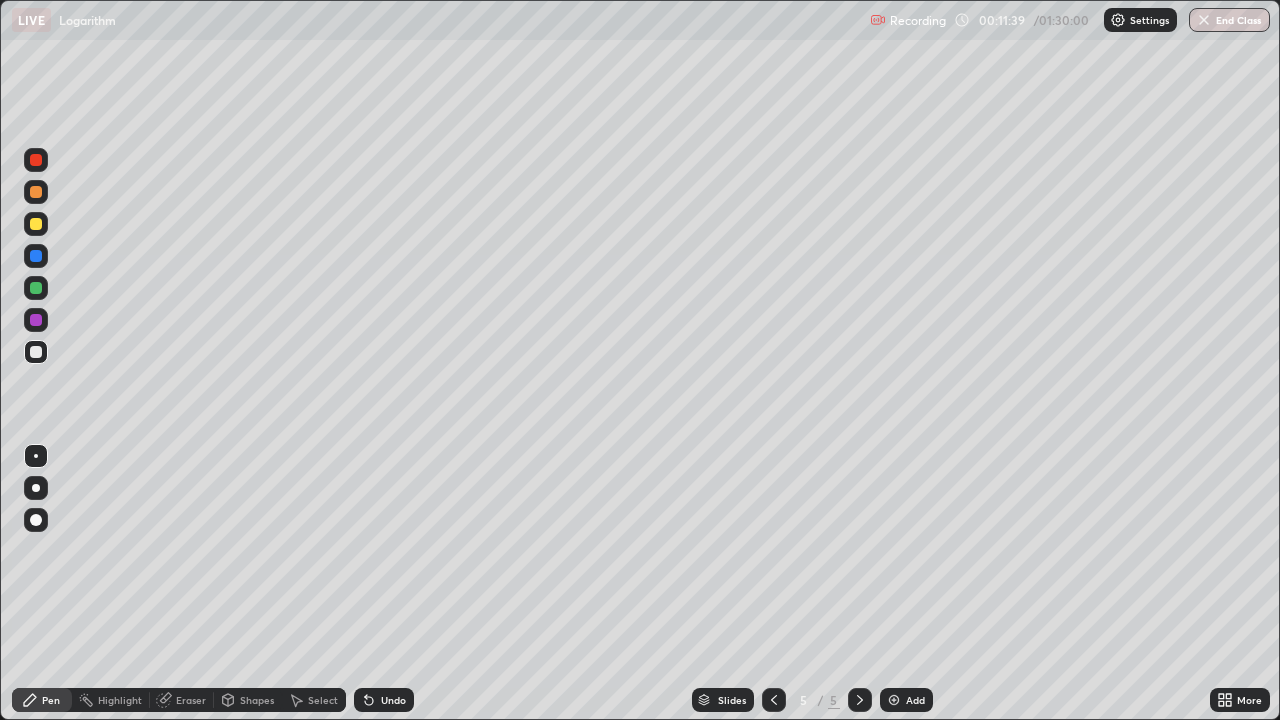 click at bounding box center [36, 288] 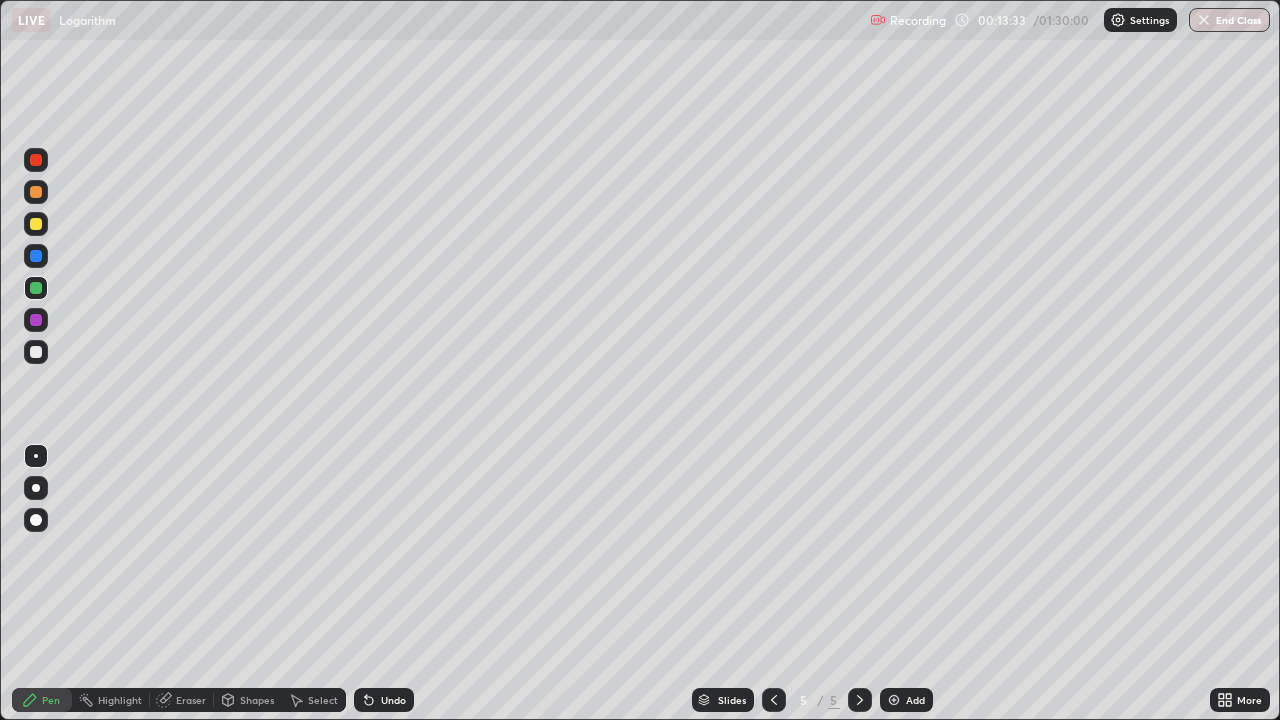 click 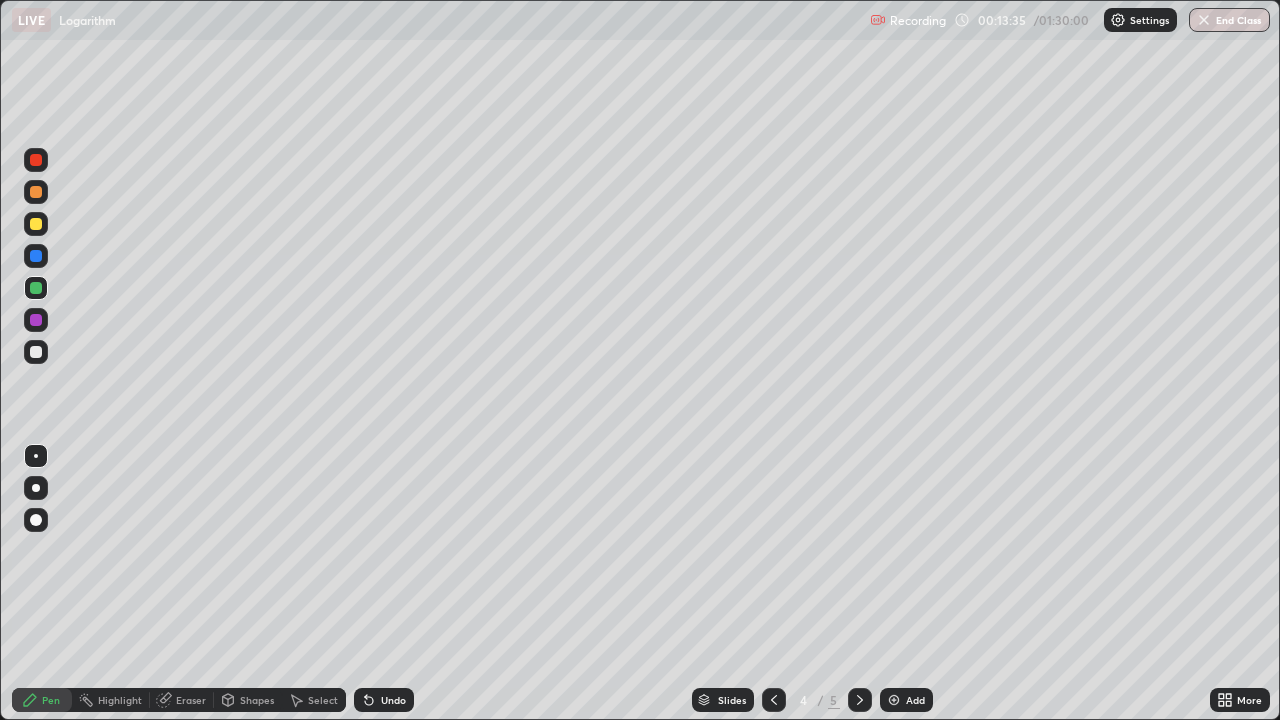 click 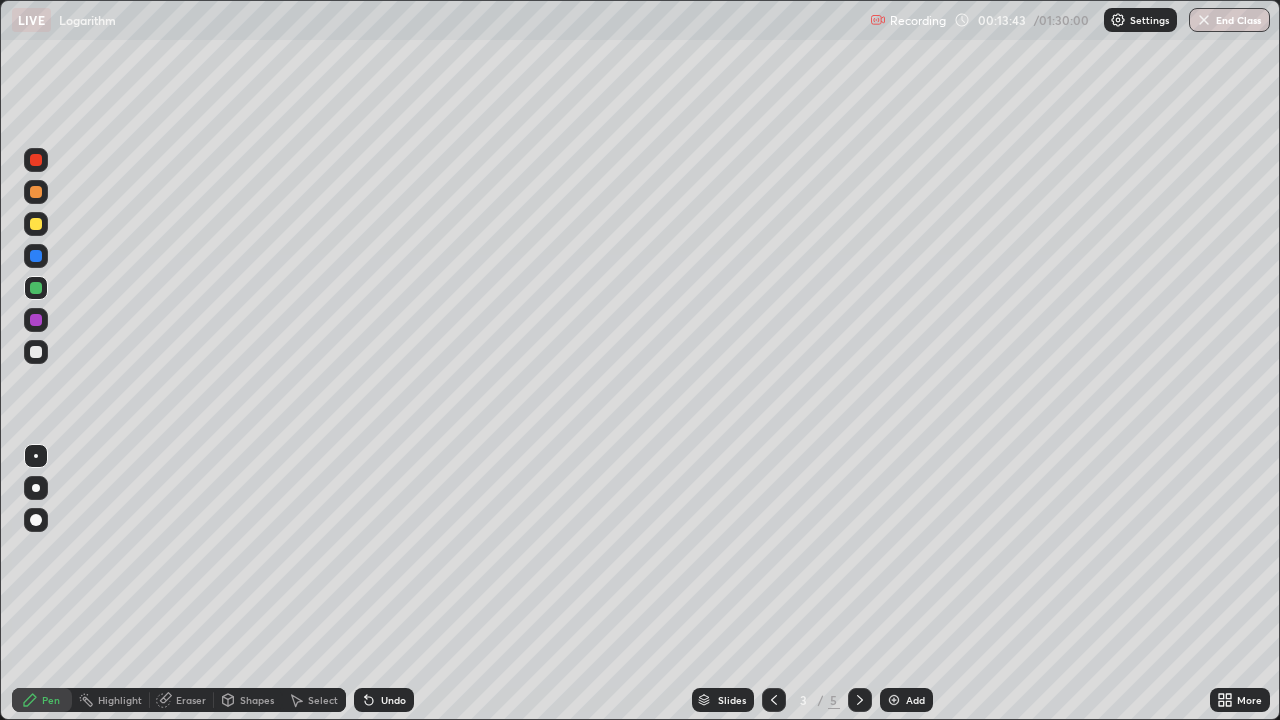 click 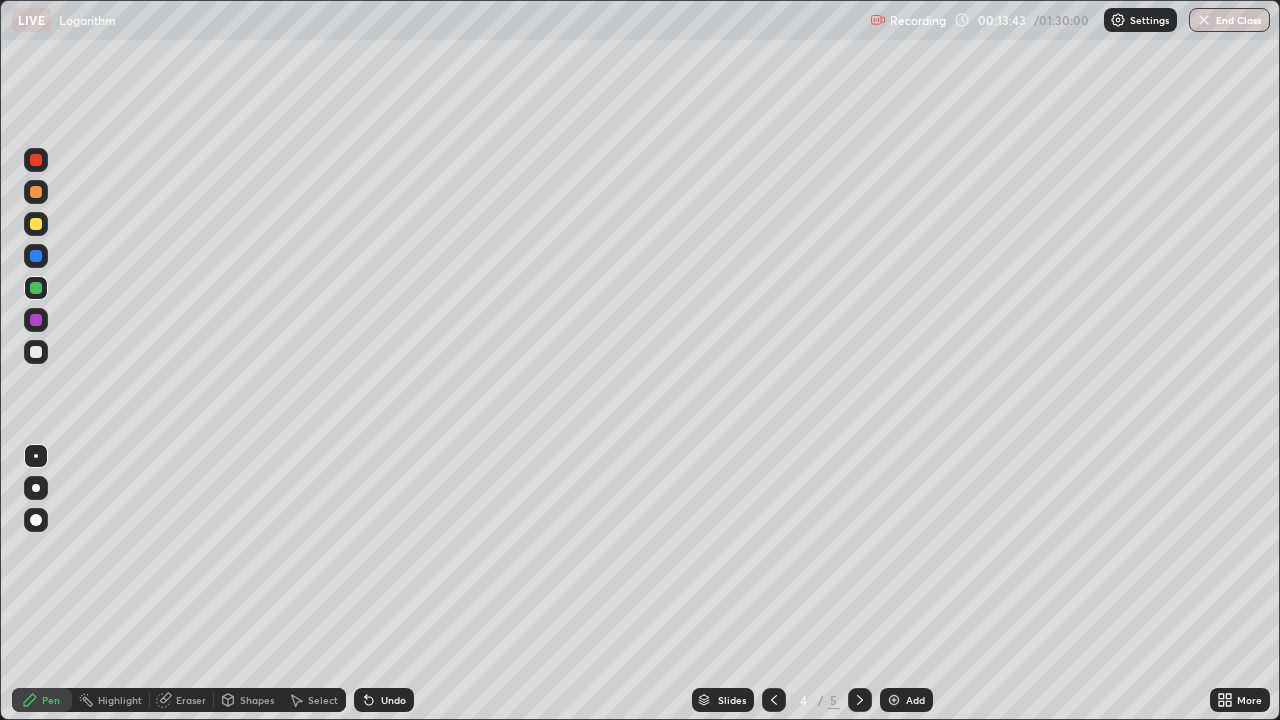 click 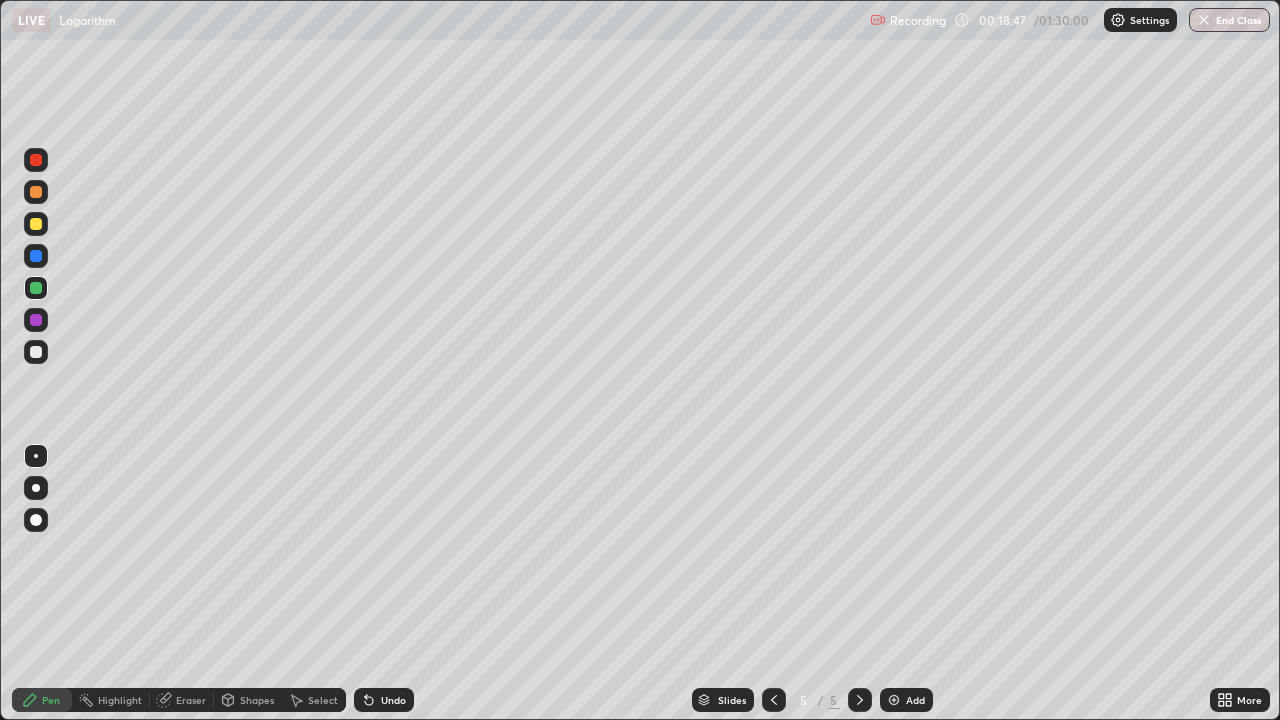 click at bounding box center [894, 700] 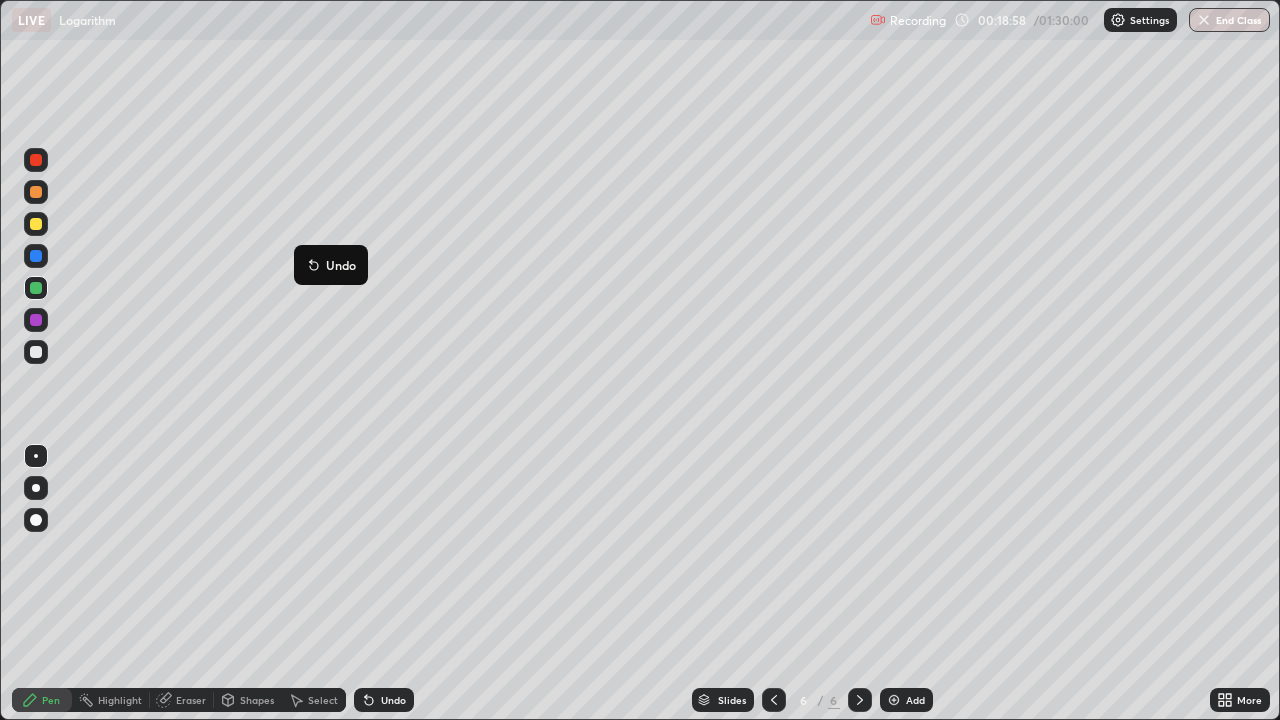 click on "Undo" at bounding box center [331, 265] 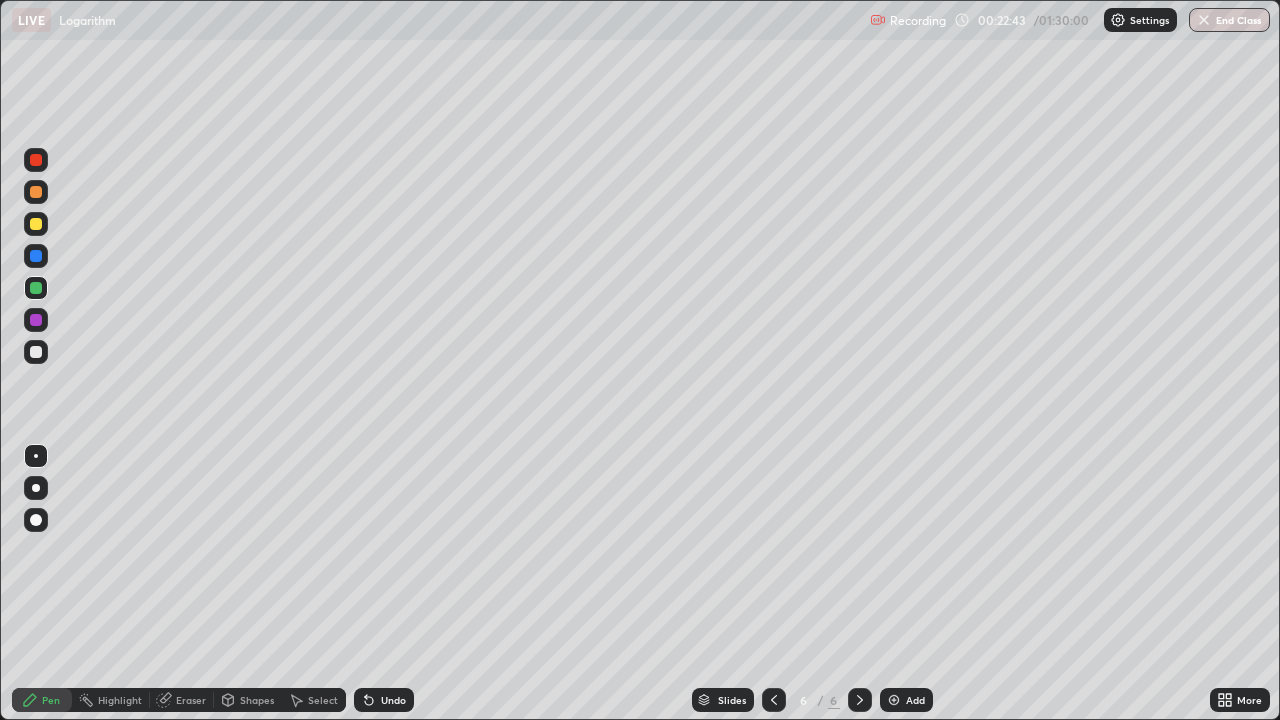 click 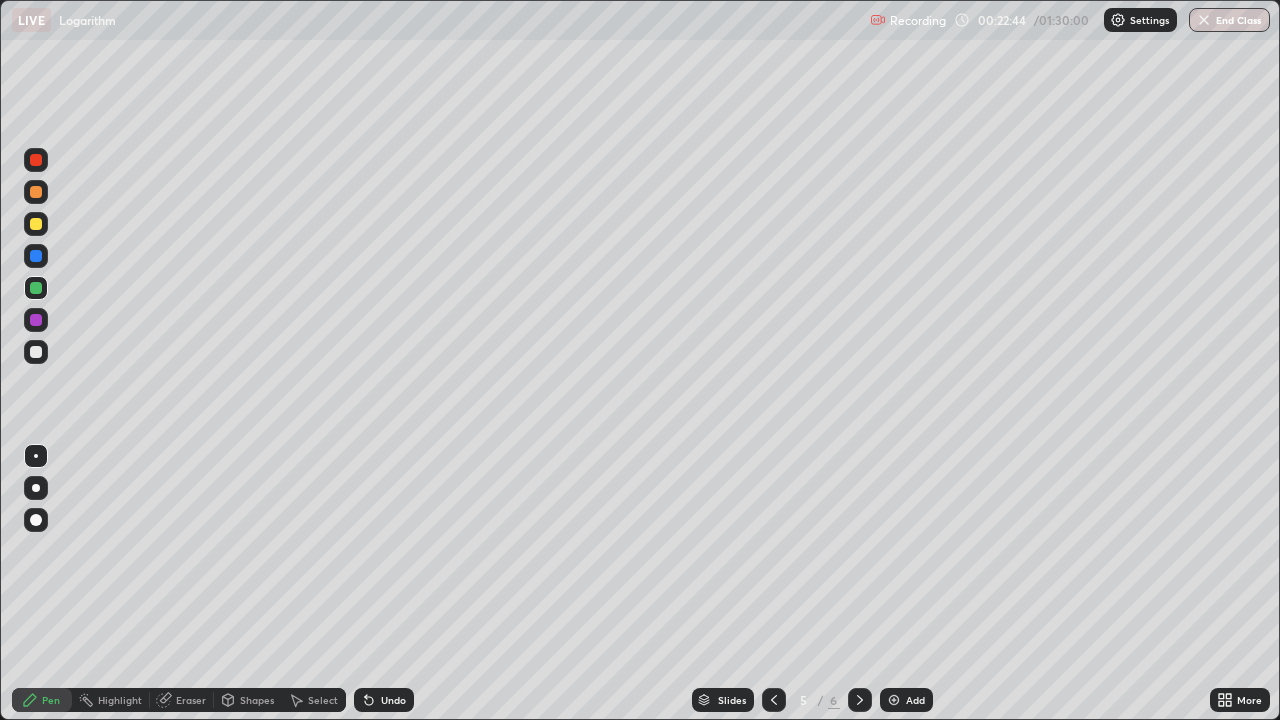 click 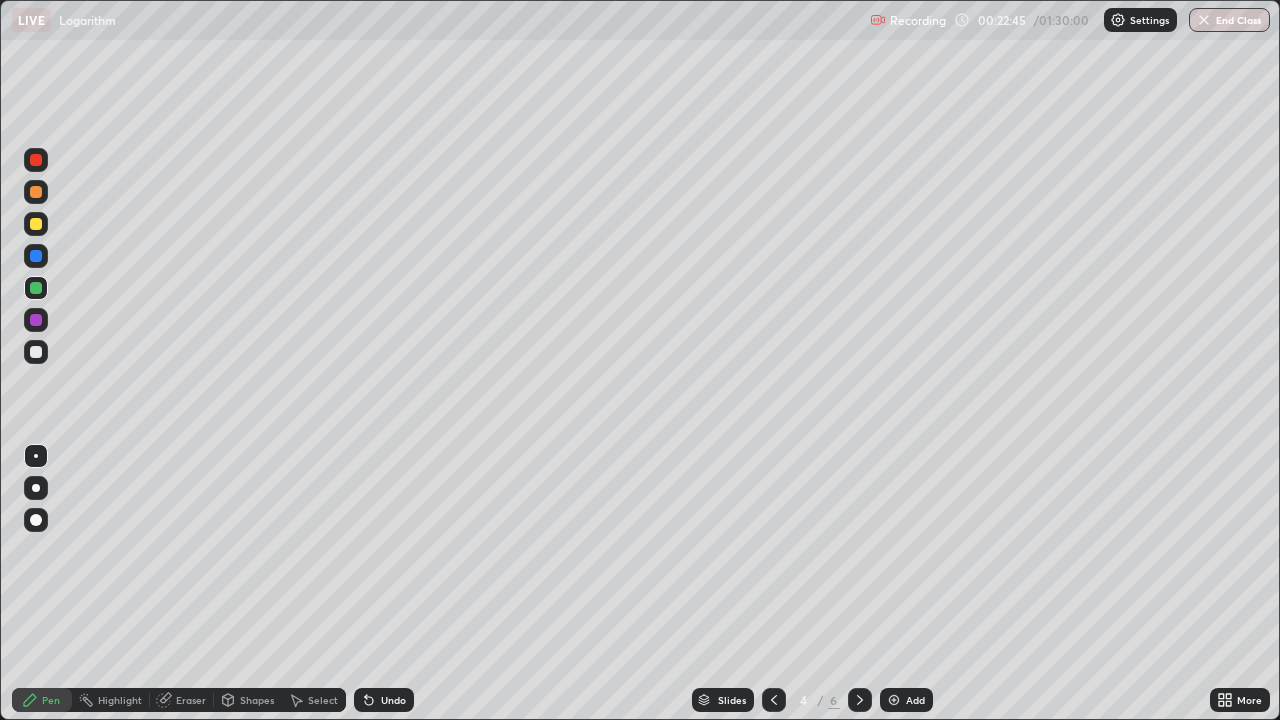click 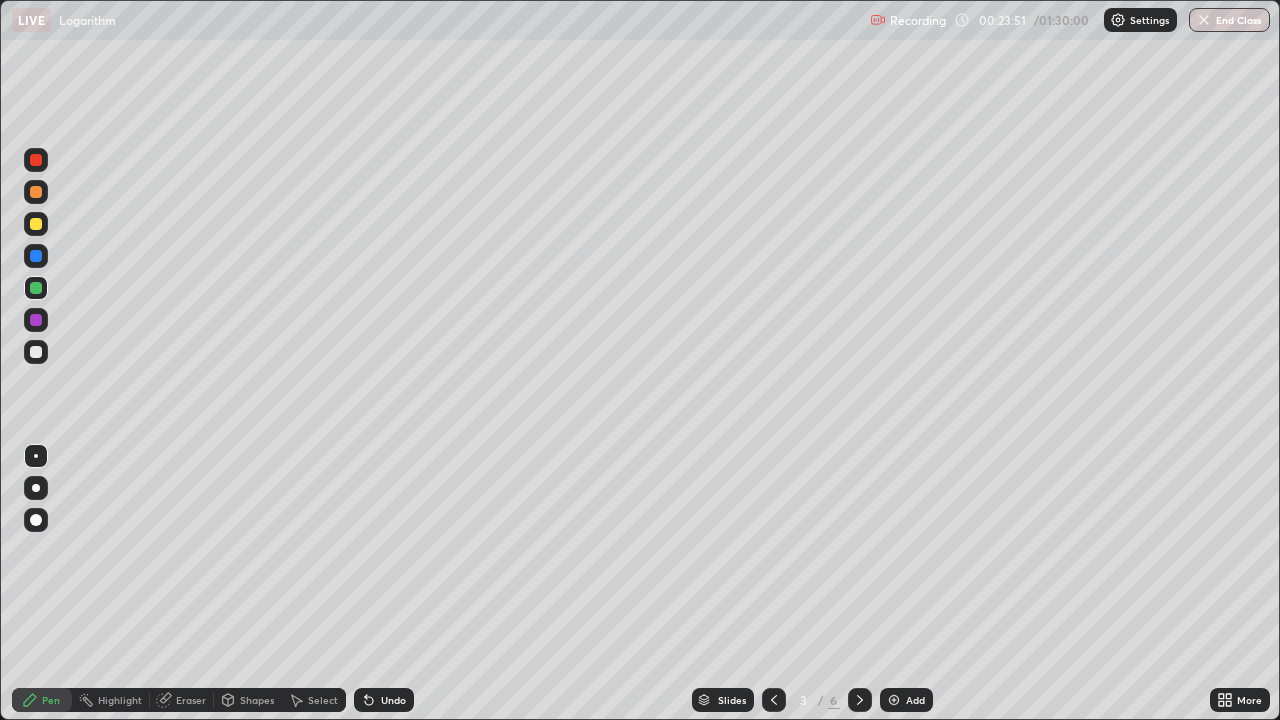 click 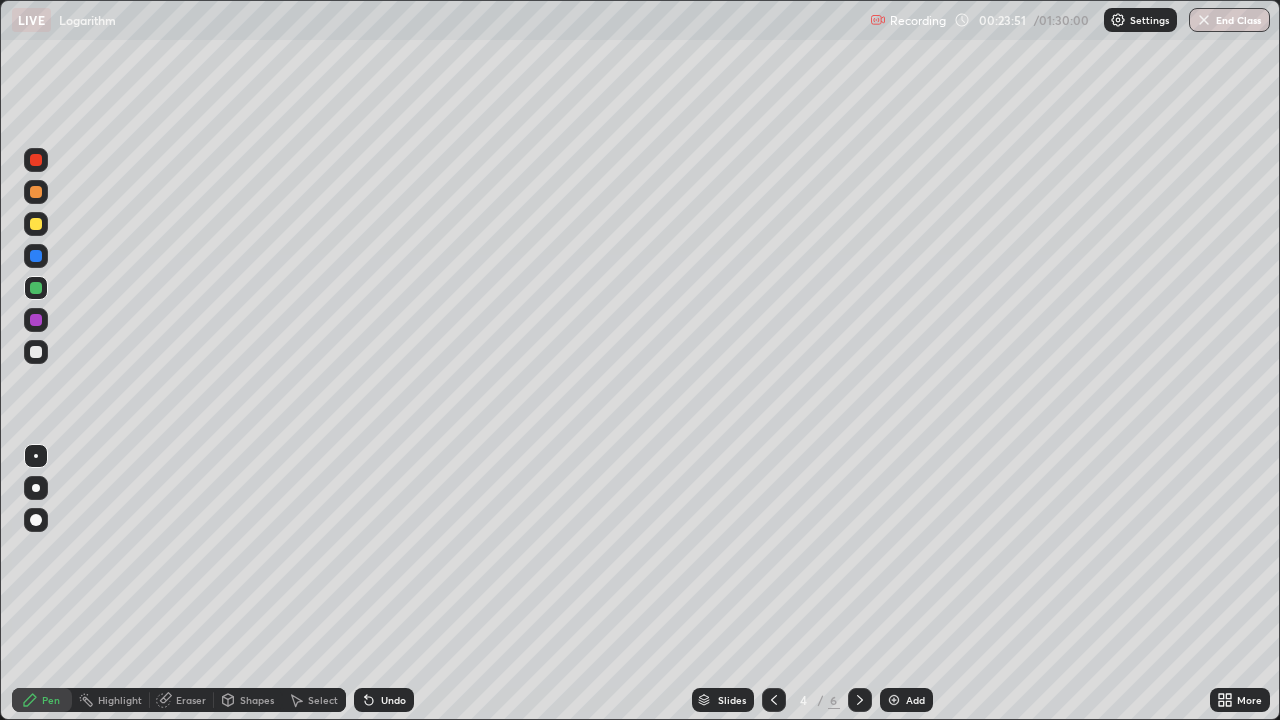 click 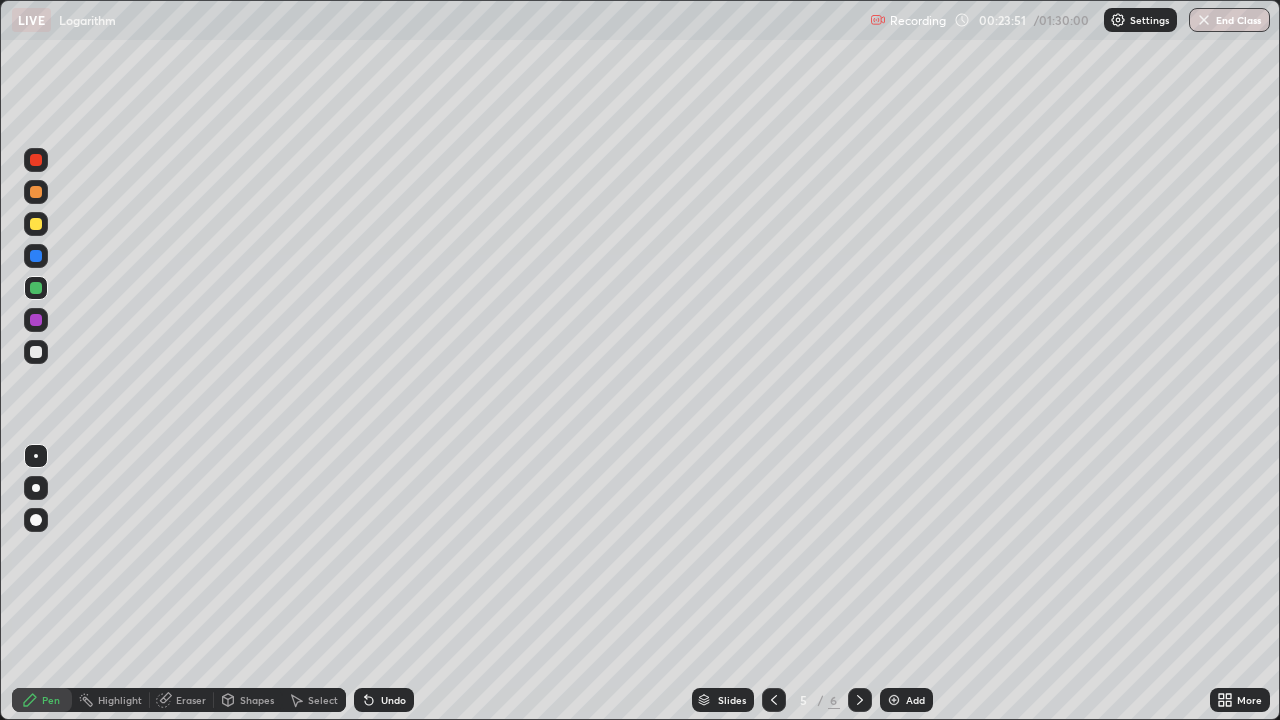 click 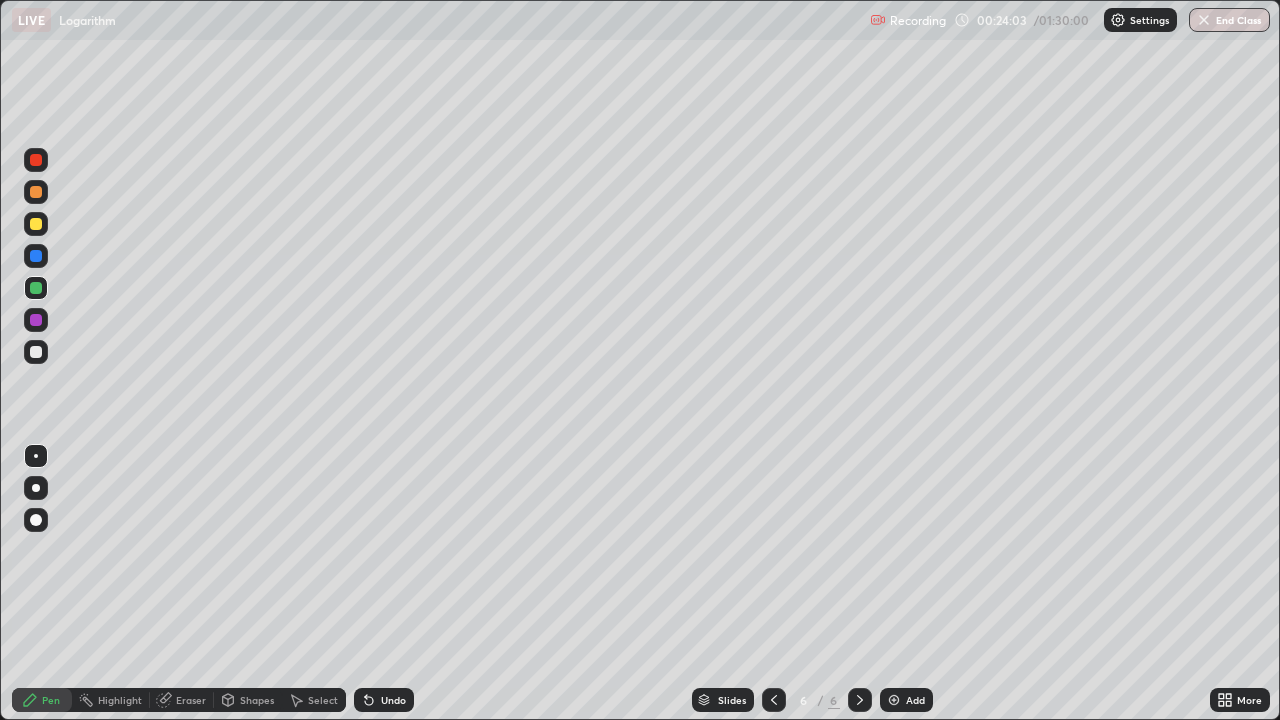 click at bounding box center [36, 352] 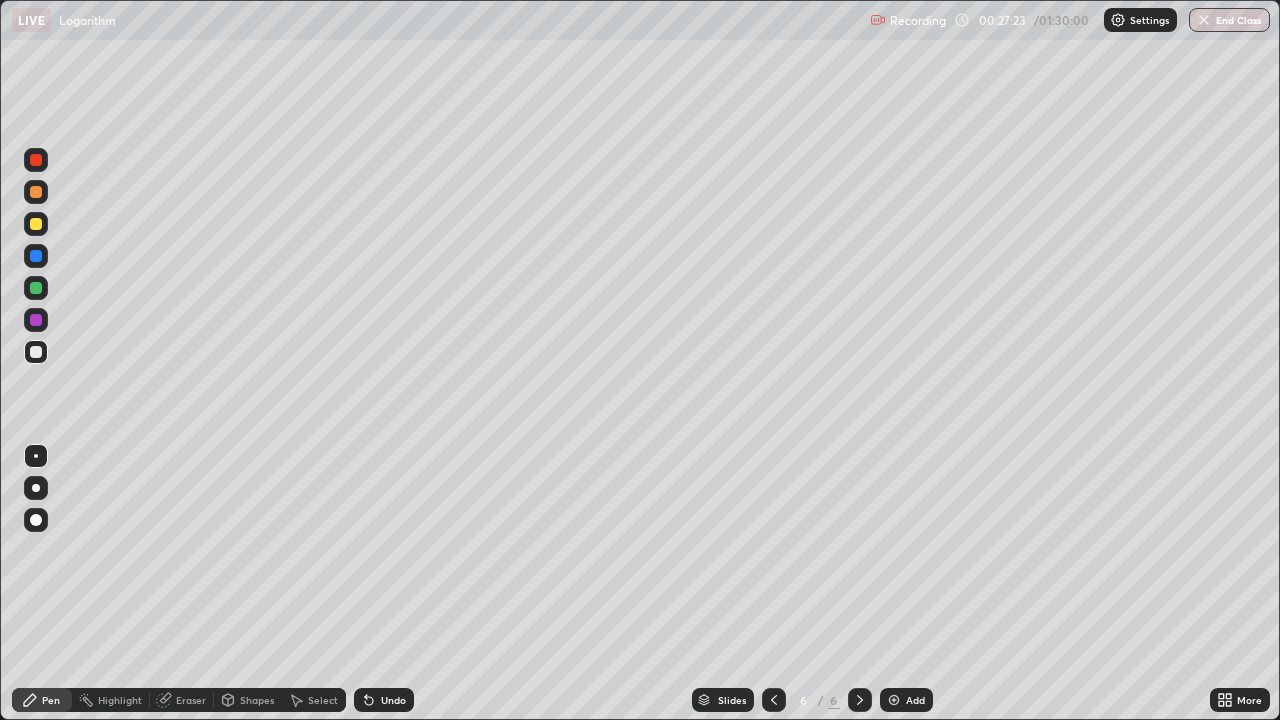 click at bounding box center [36, 320] 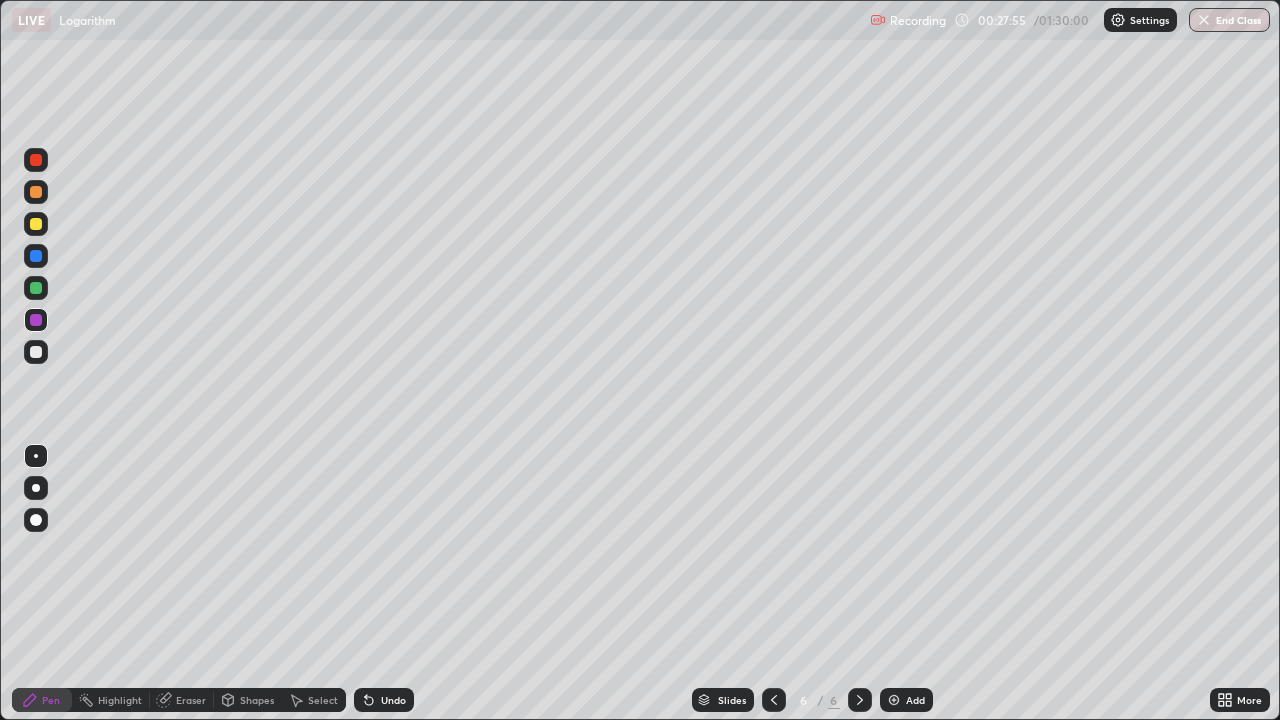 click at bounding box center (36, 352) 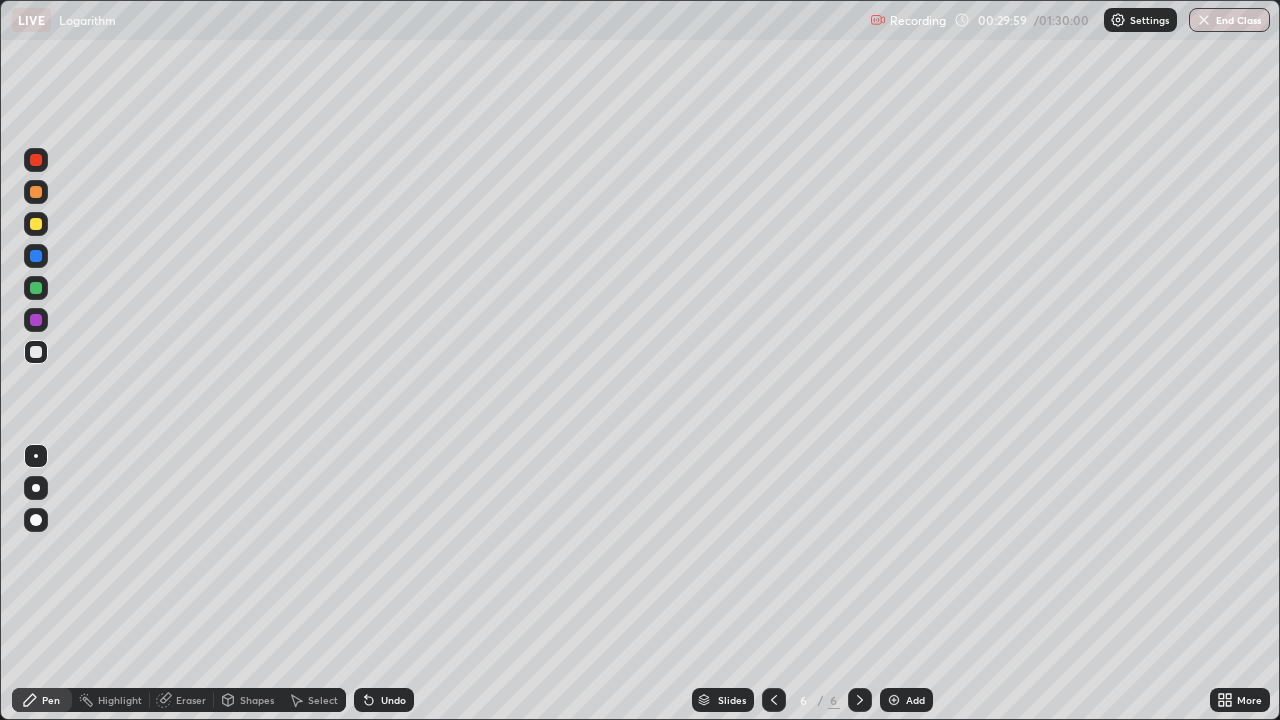 click at bounding box center (894, 700) 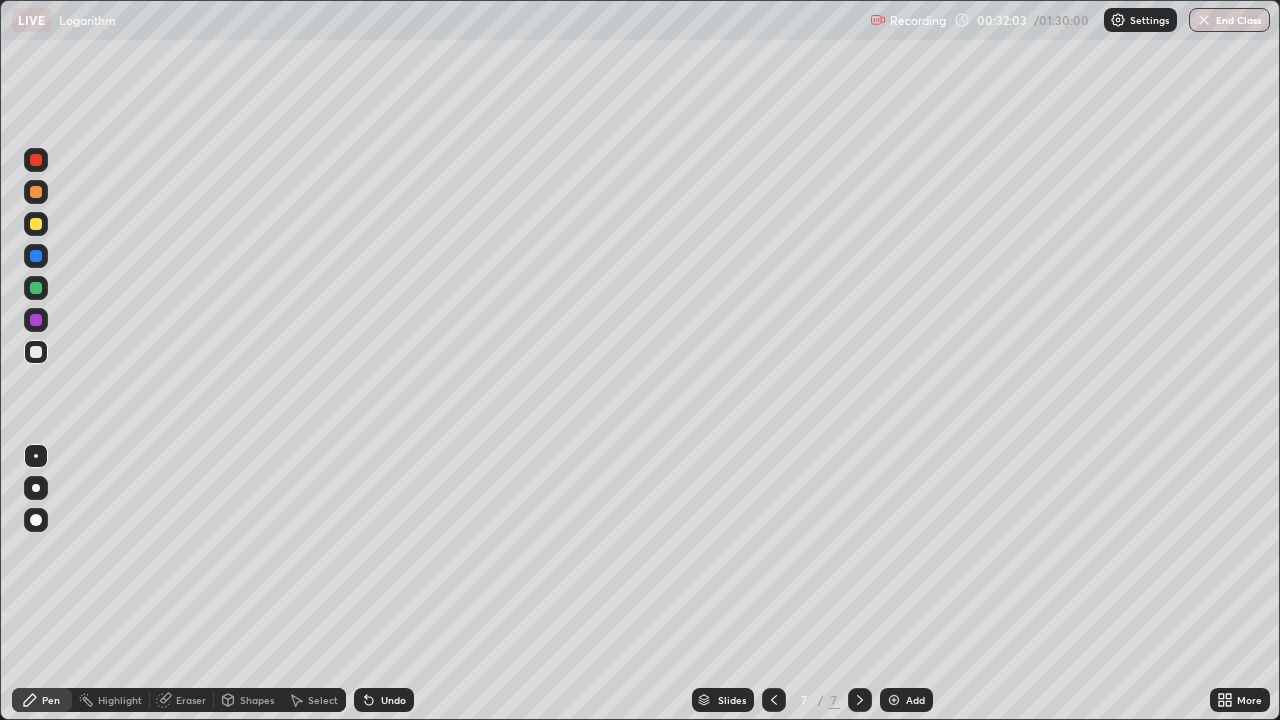 click at bounding box center (36, 288) 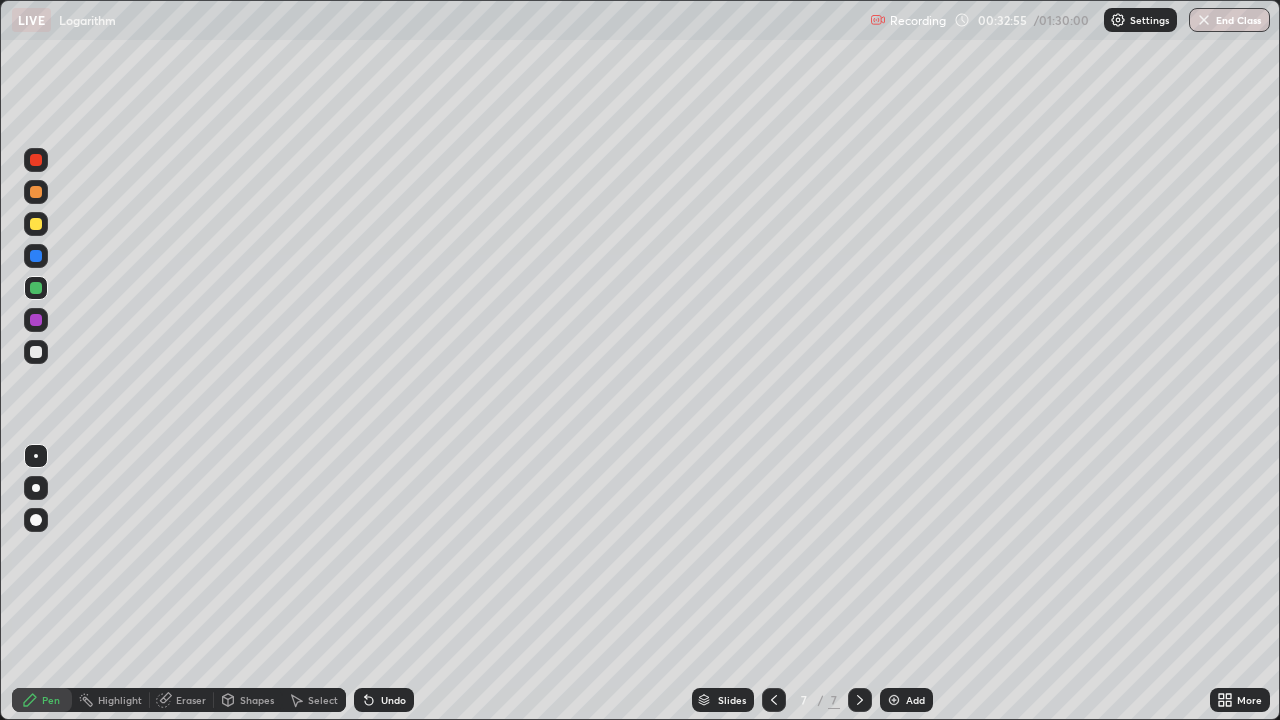 click 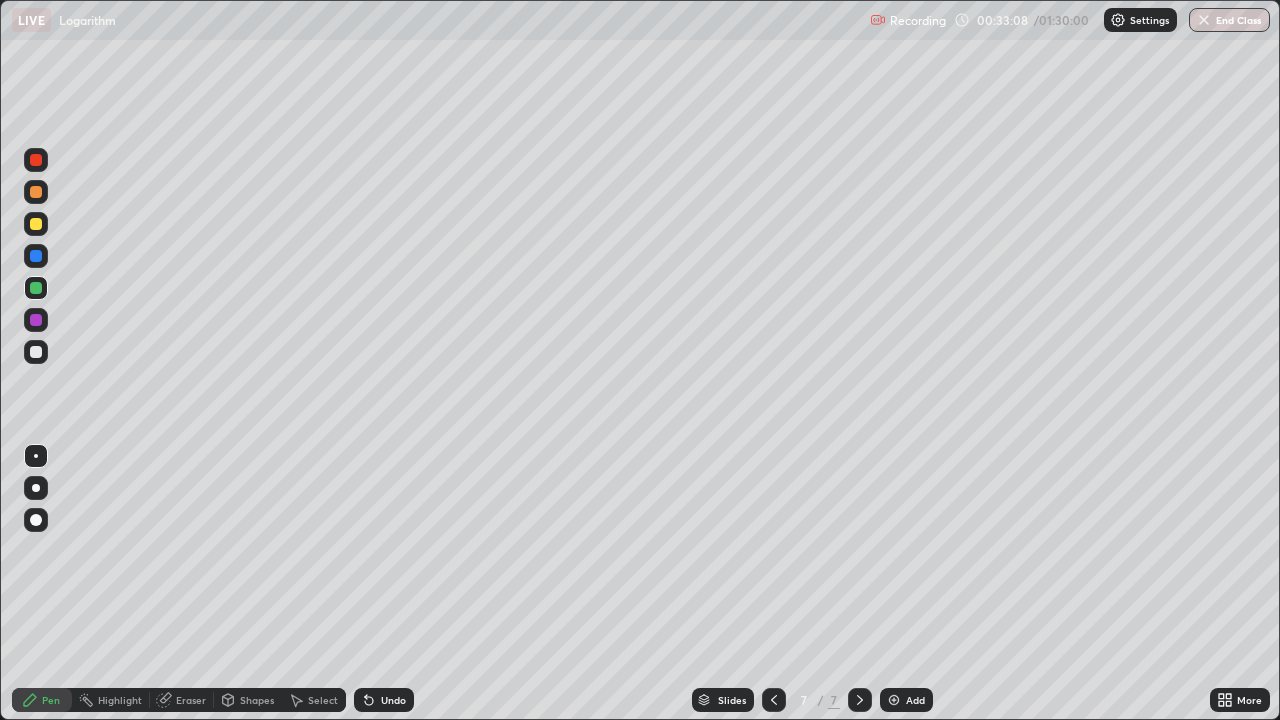 click at bounding box center [36, 352] 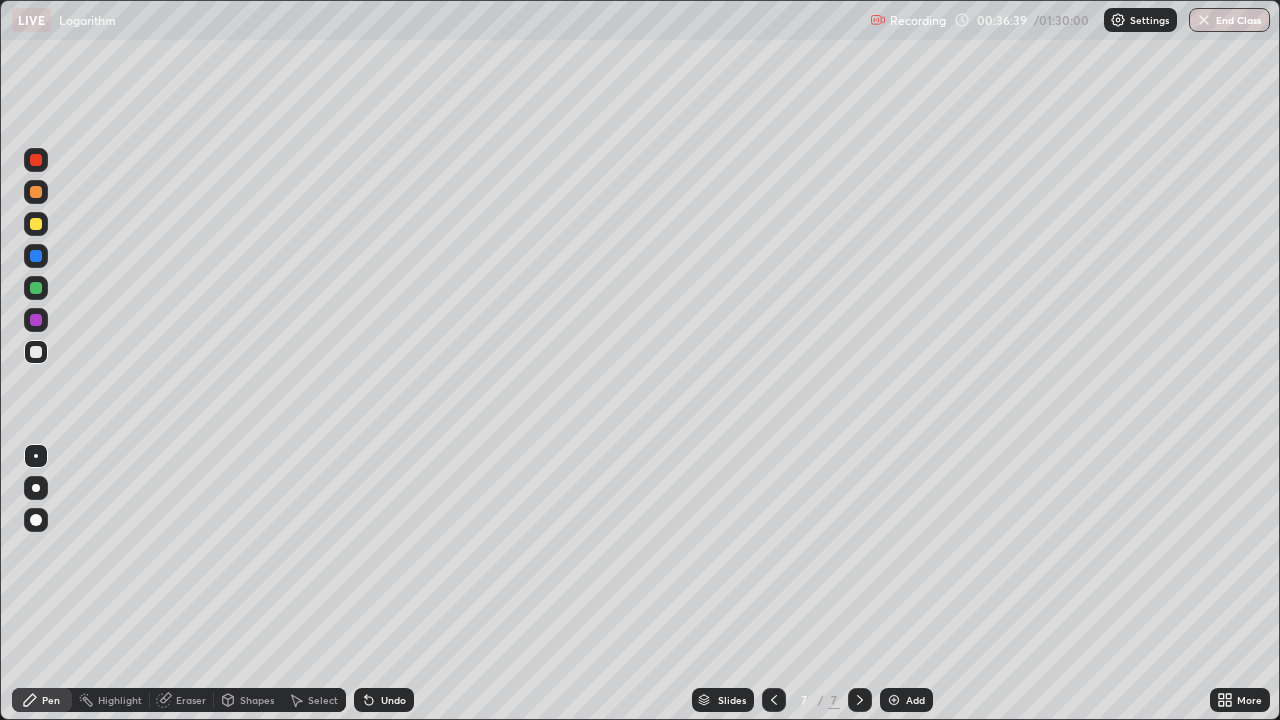 click 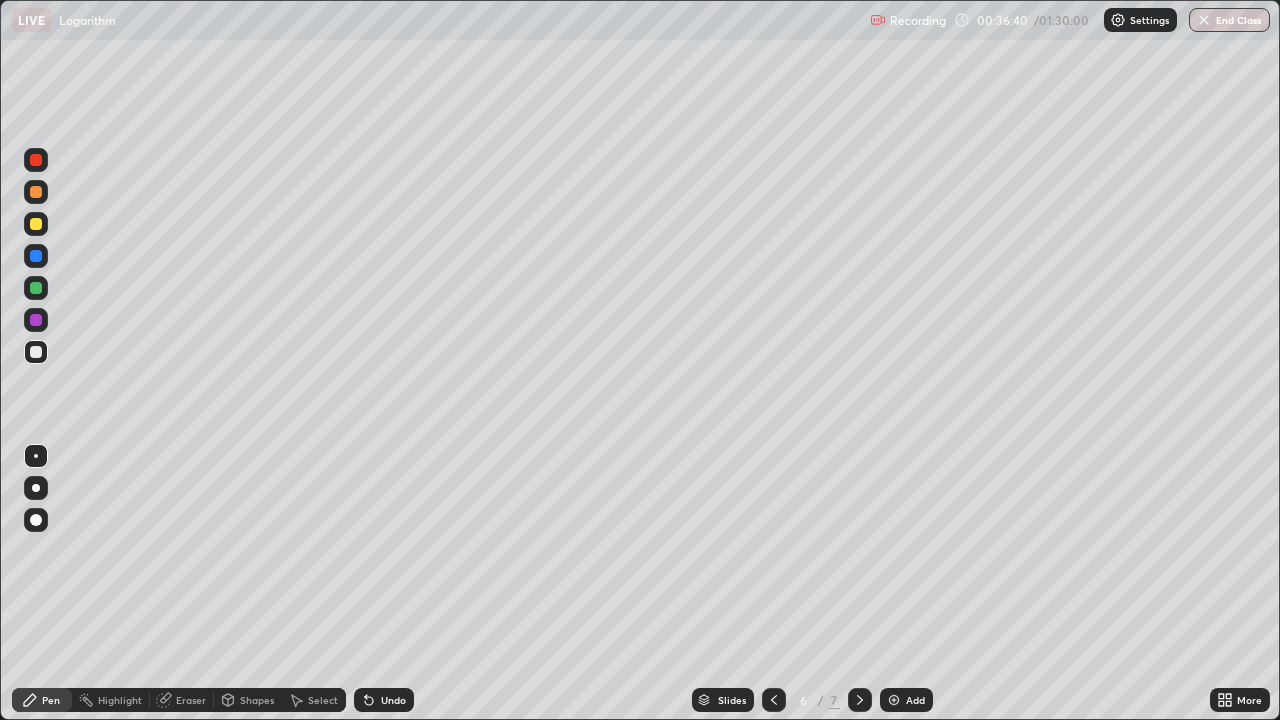 click 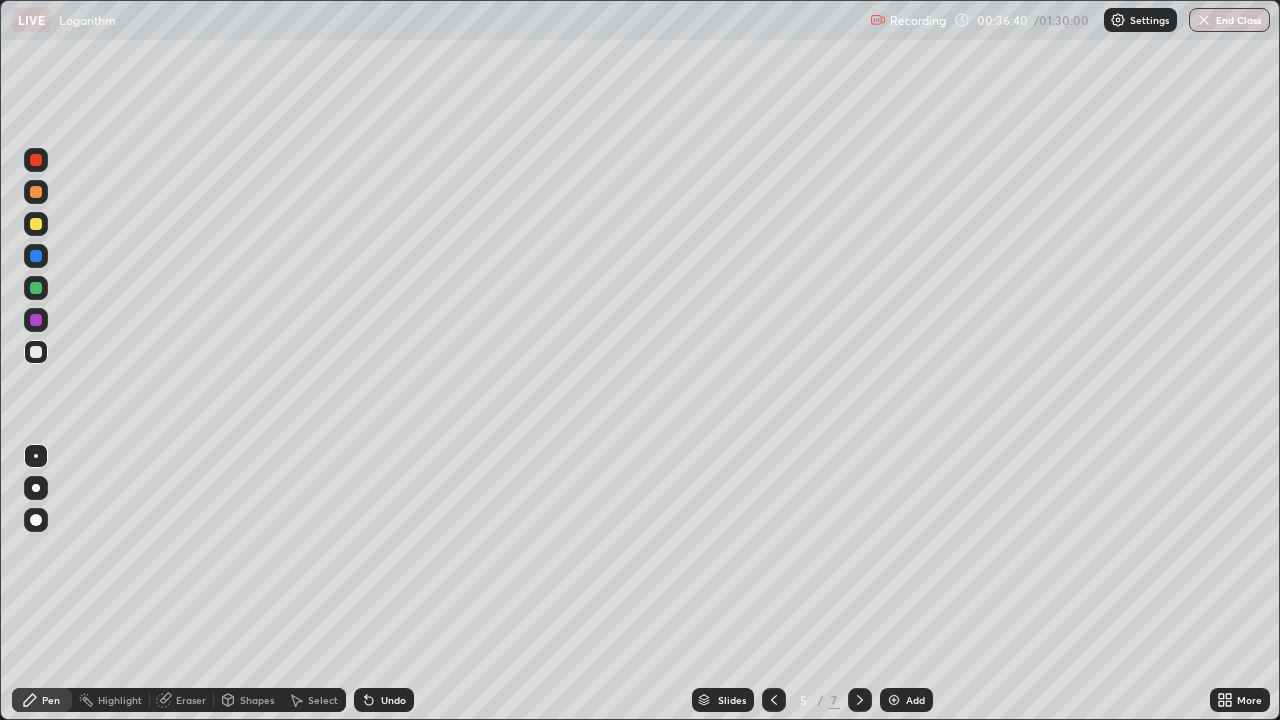 click 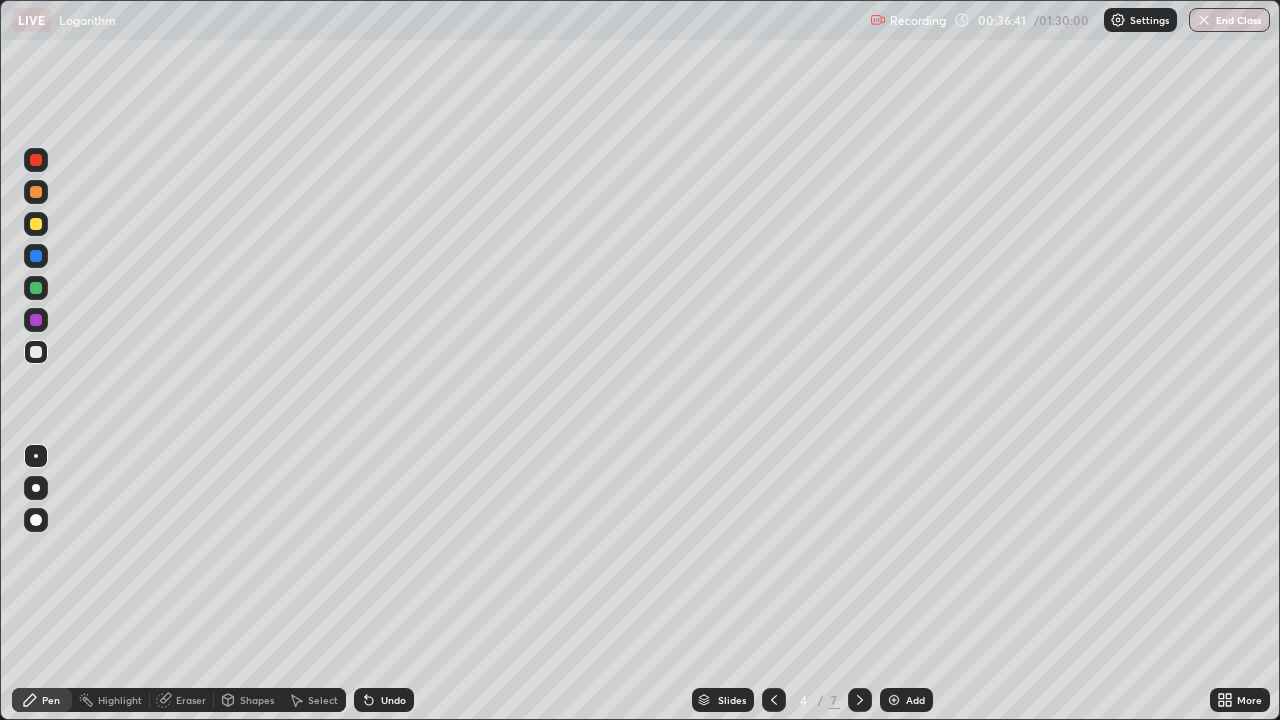 click 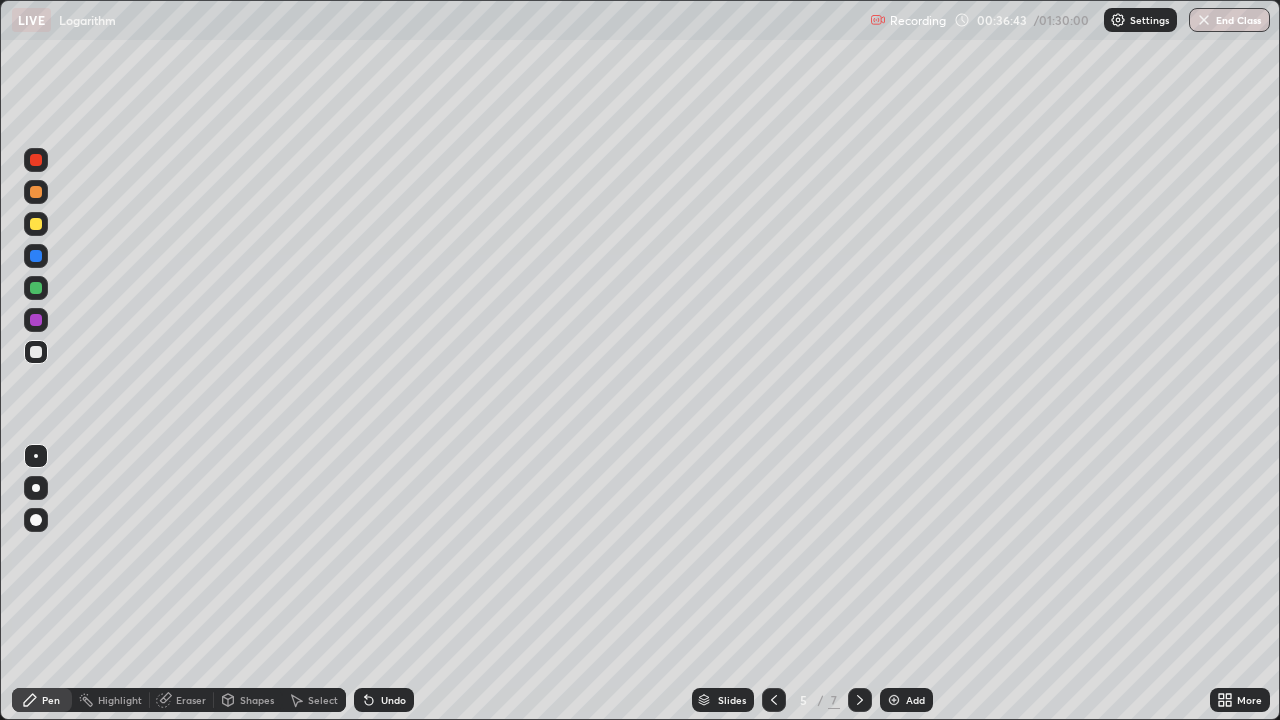 click 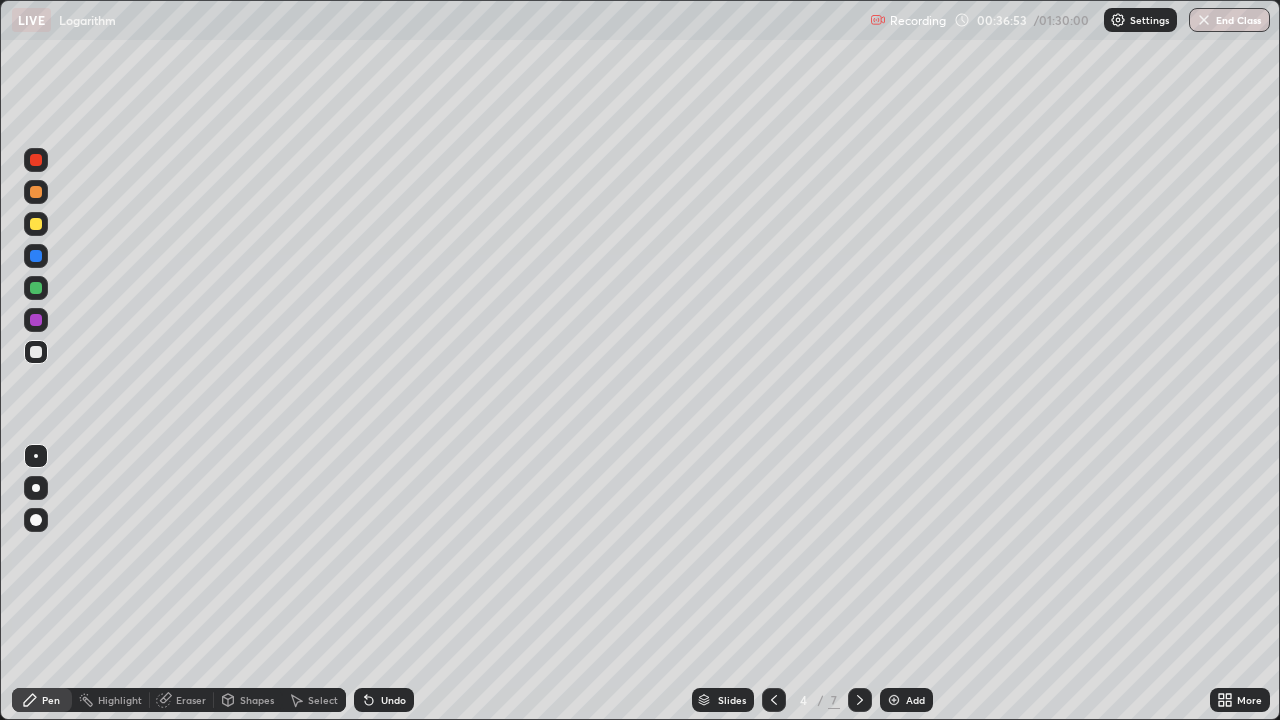 click 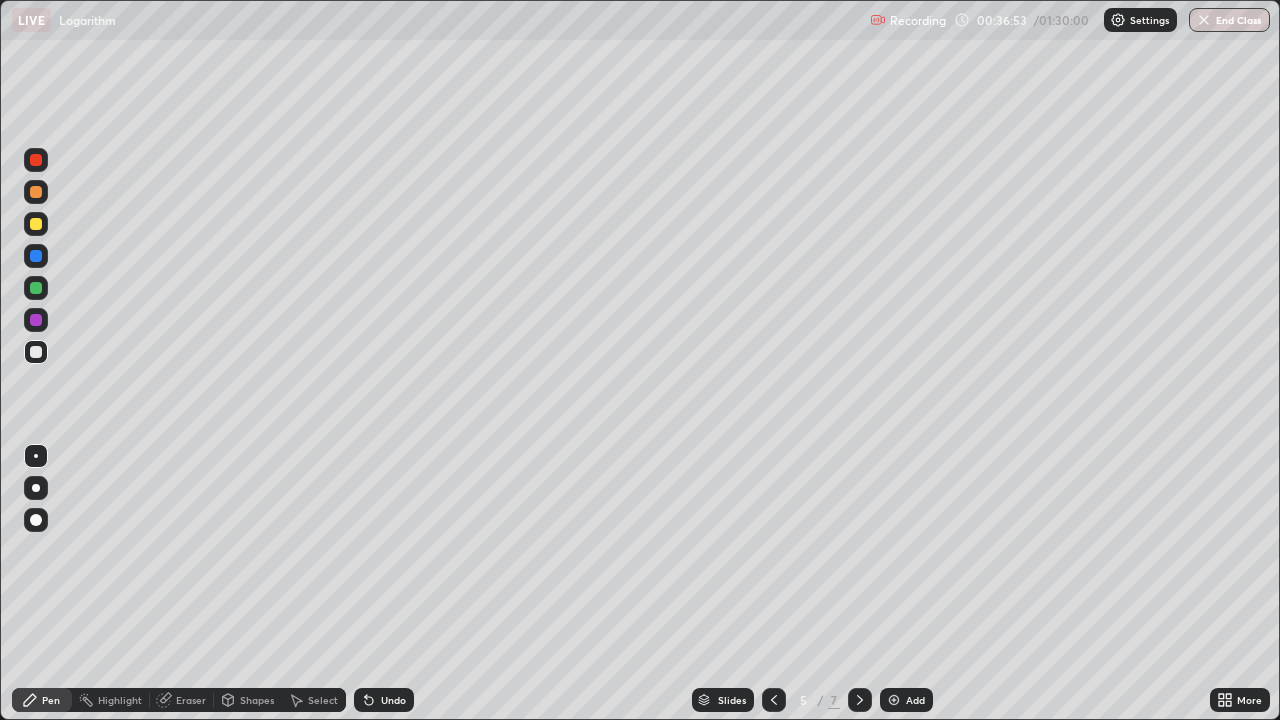 click 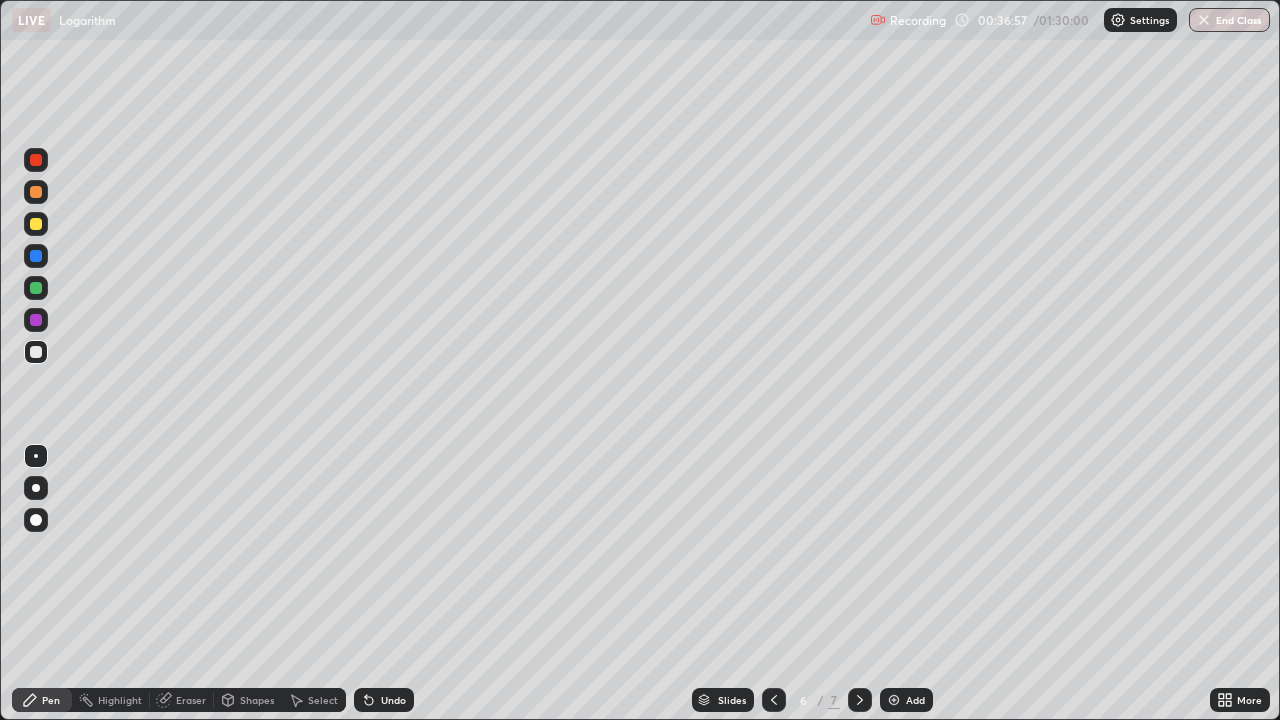 click 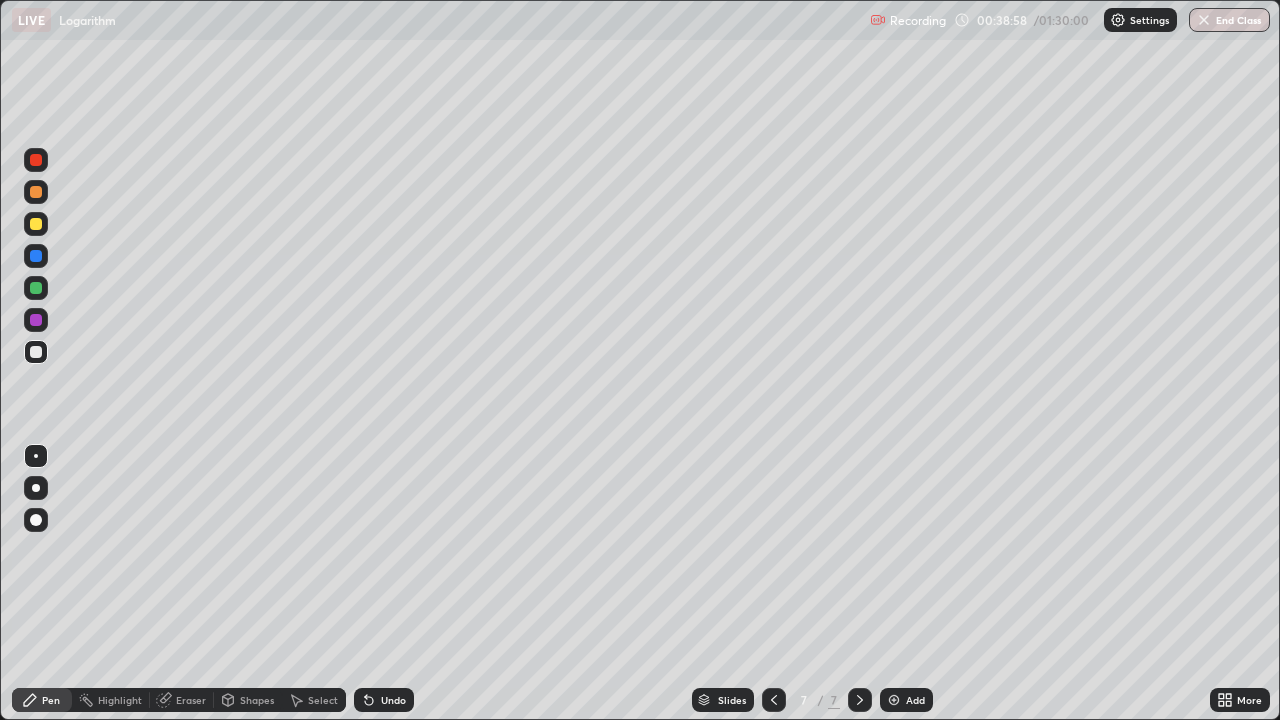 click at bounding box center (894, 700) 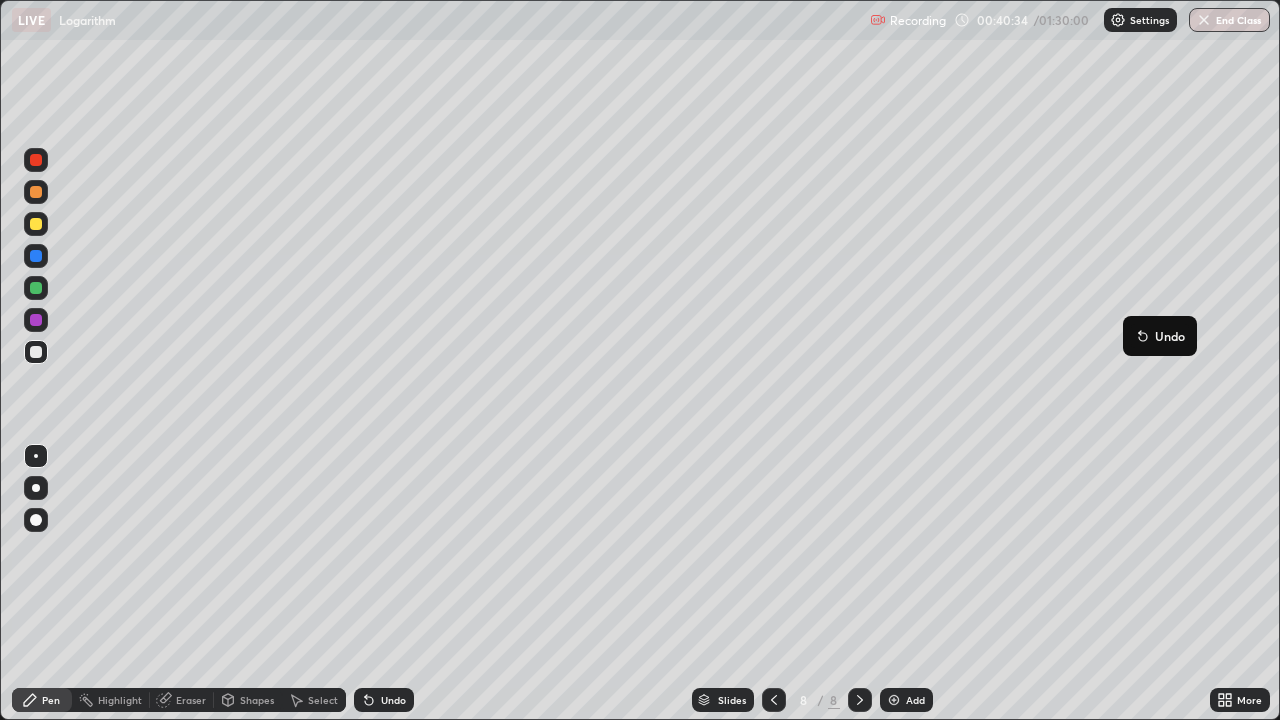 click on "Undo" at bounding box center (1160, 336) 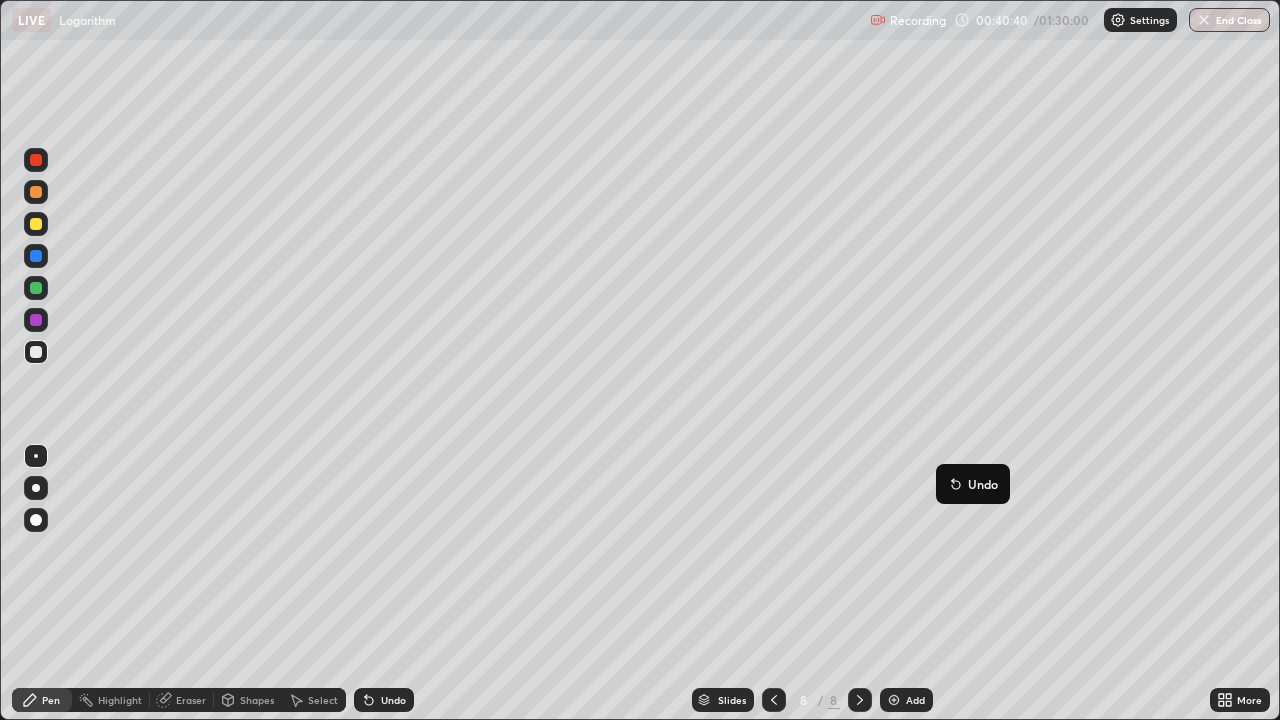 click 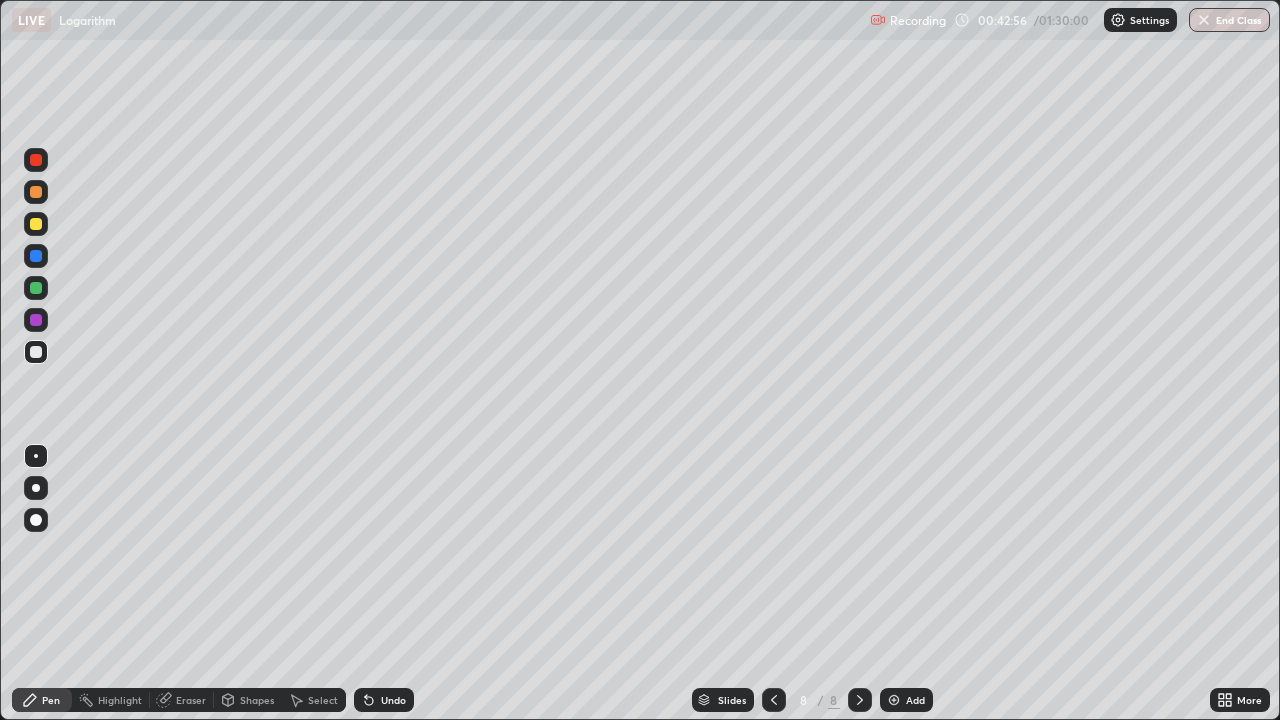 click on "Add" at bounding box center (906, 700) 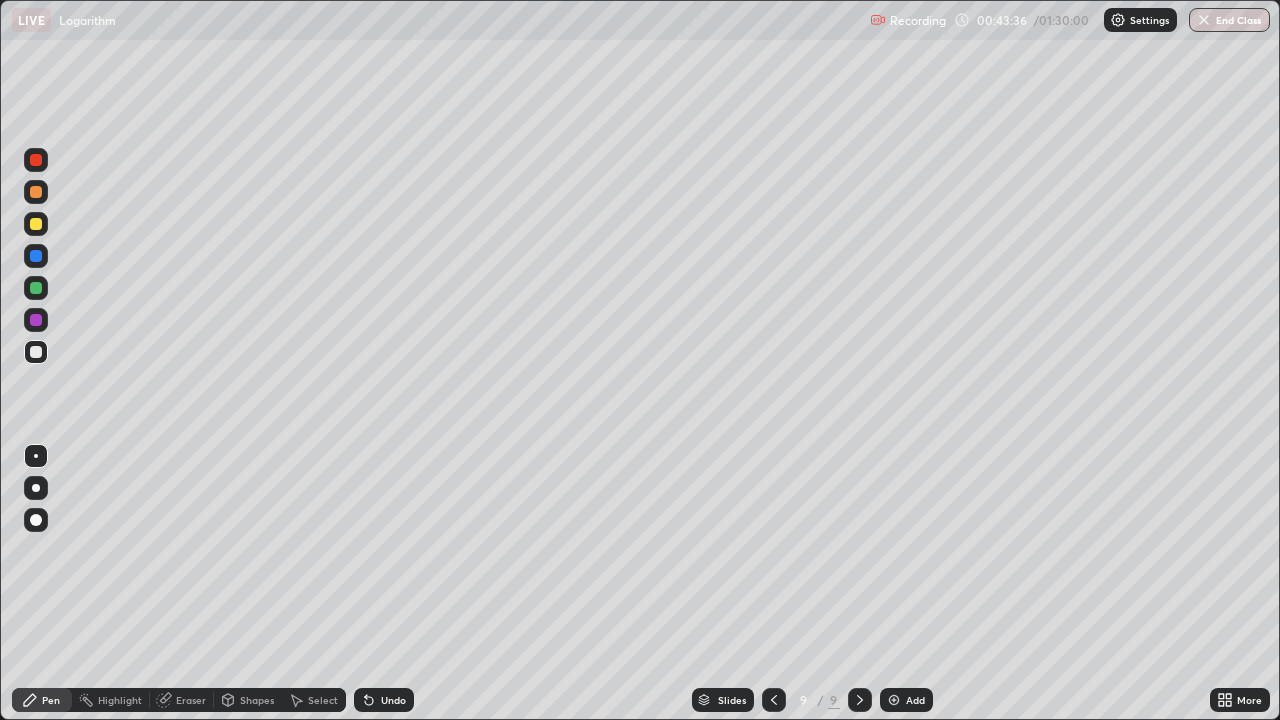 click on "Eraser" at bounding box center (191, 700) 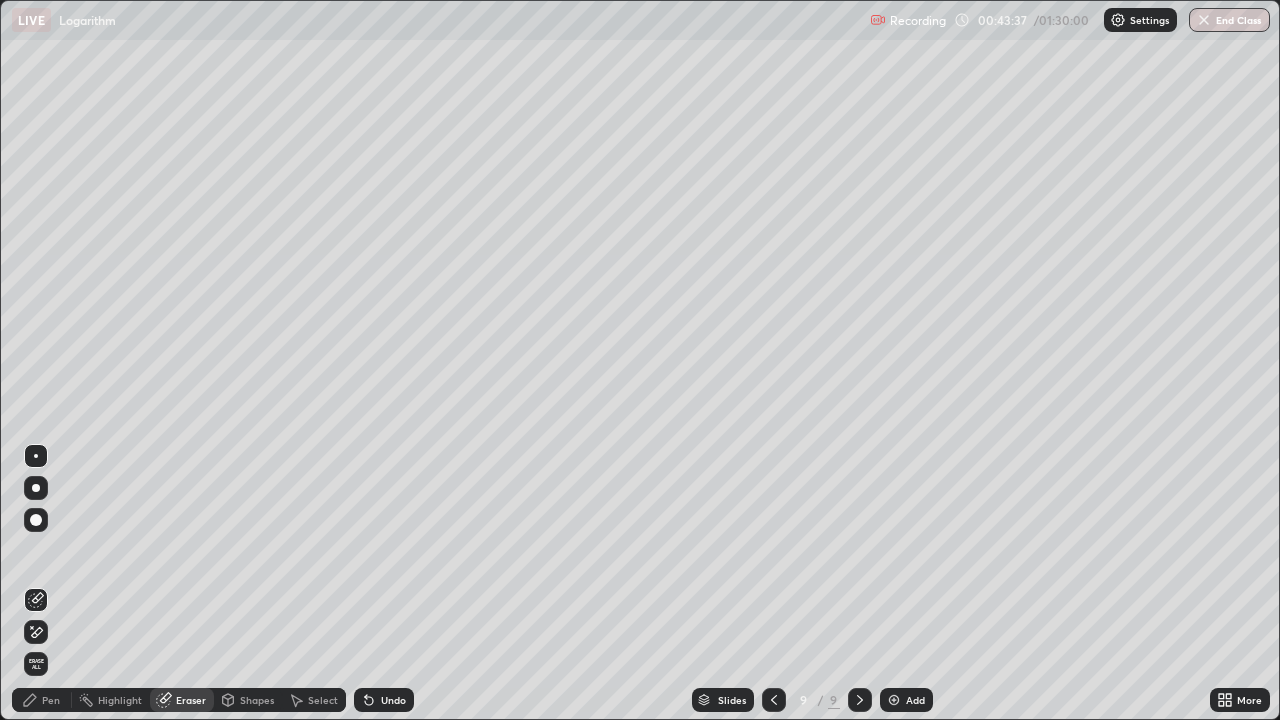 click on "Pen" at bounding box center [51, 700] 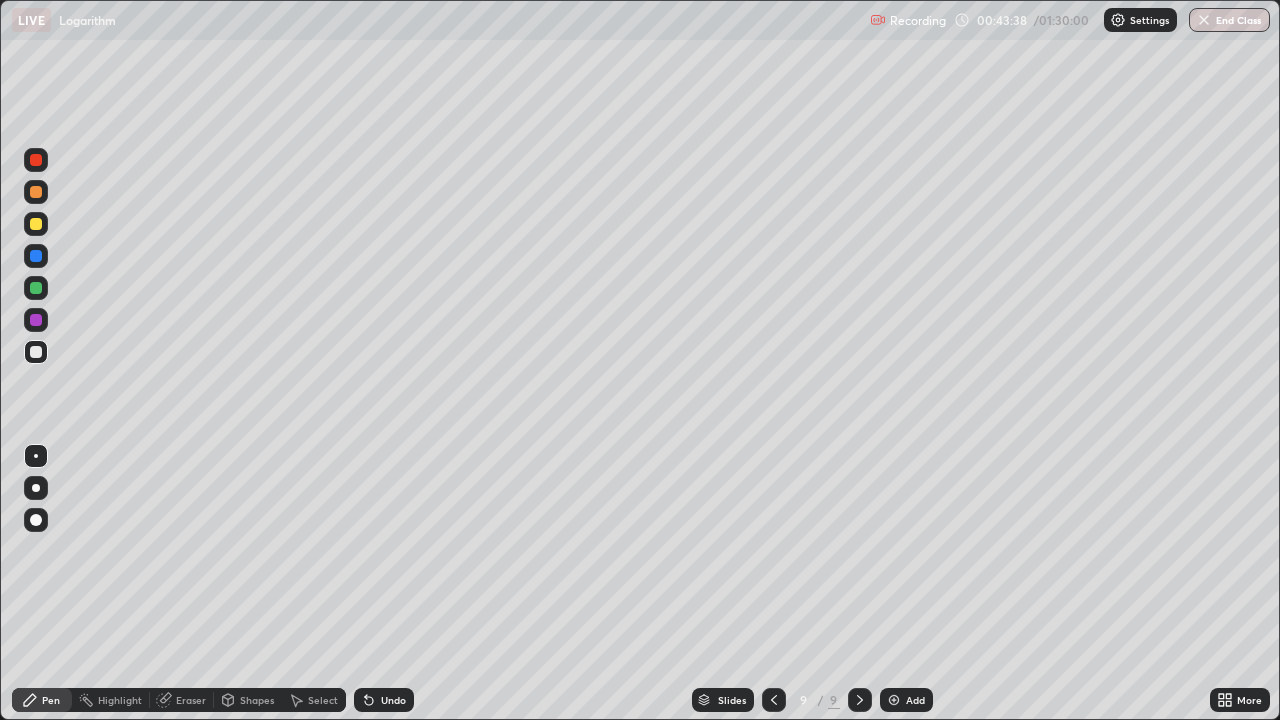 click at bounding box center [36, 288] 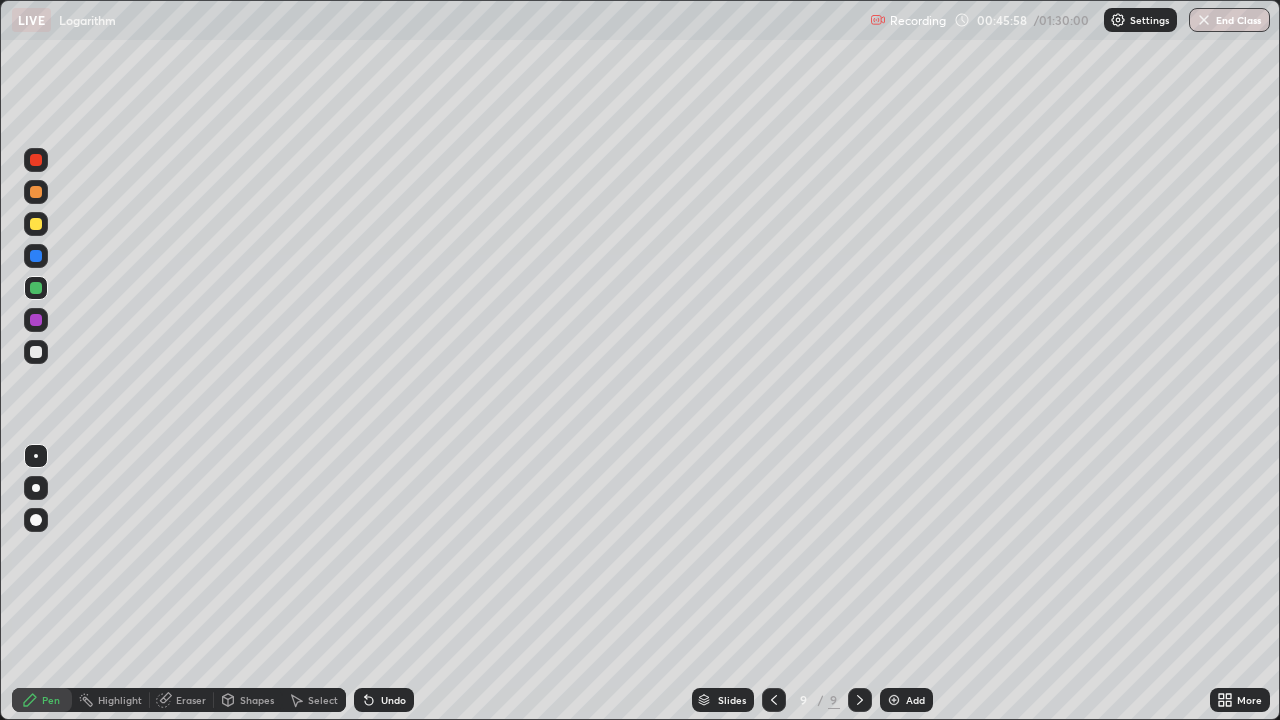 click on "Undo" at bounding box center (384, 700) 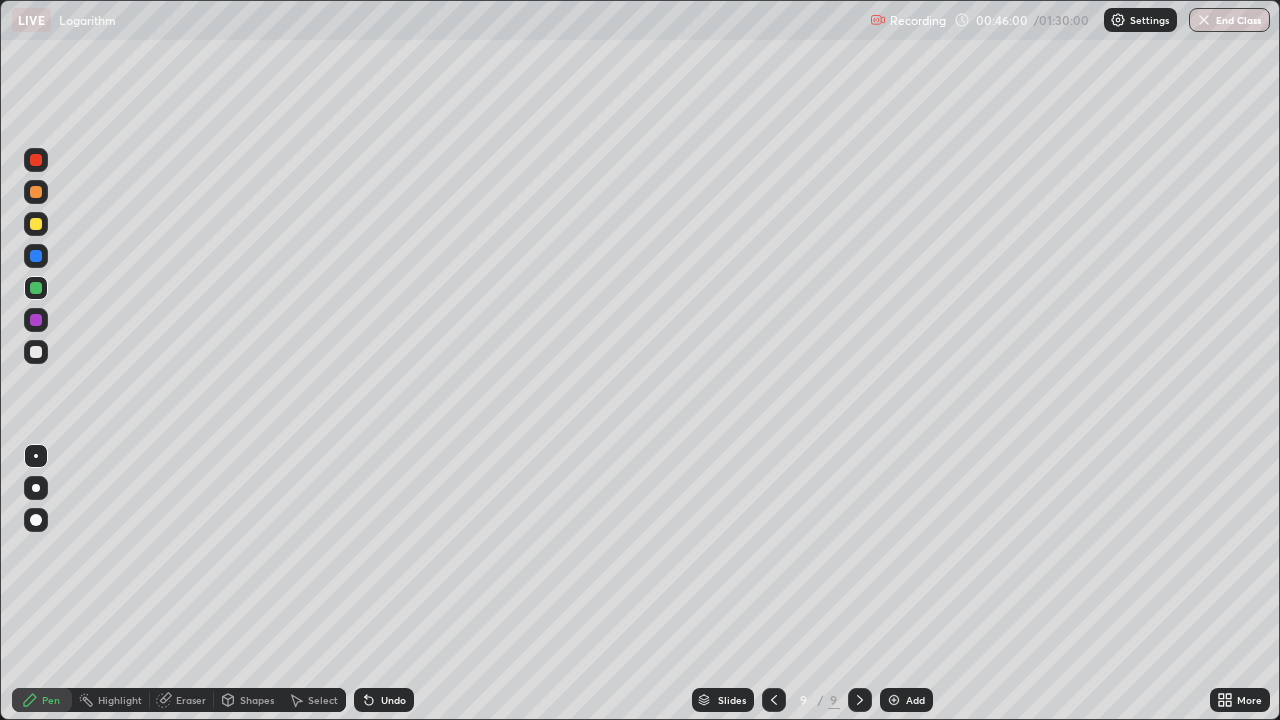 click on "Undo" at bounding box center [393, 700] 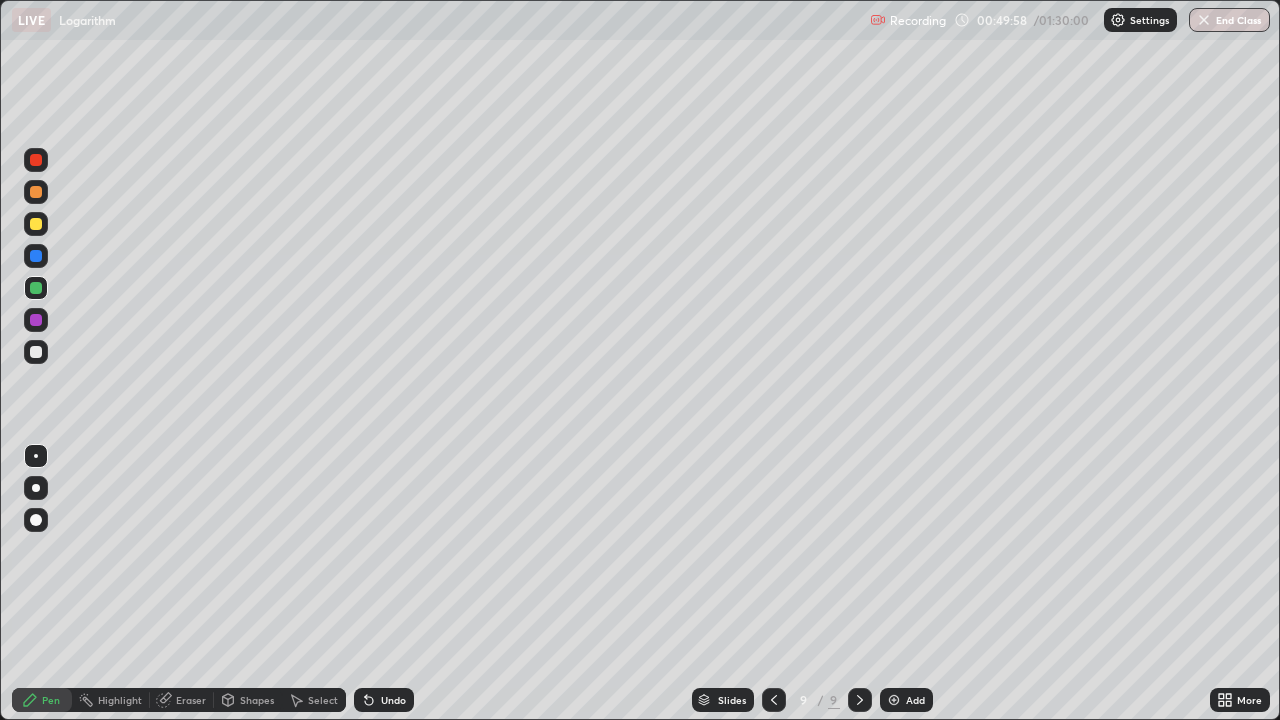 click at bounding box center (894, 700) 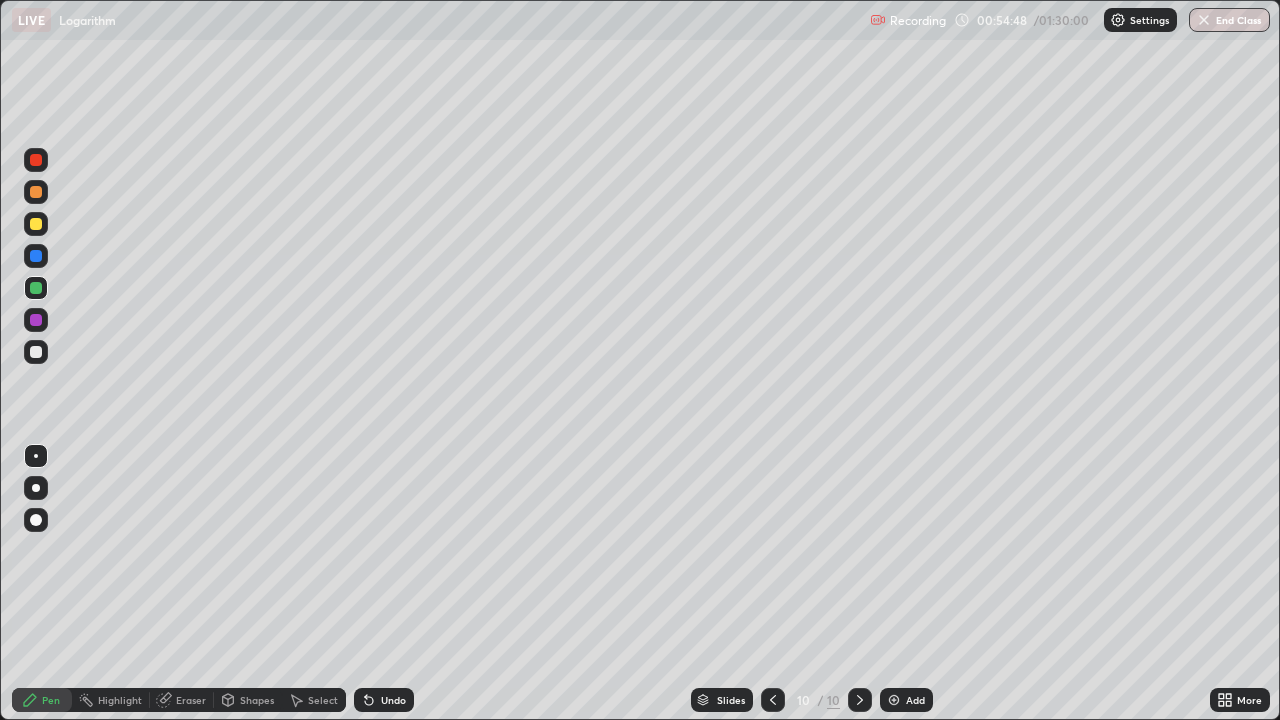 click 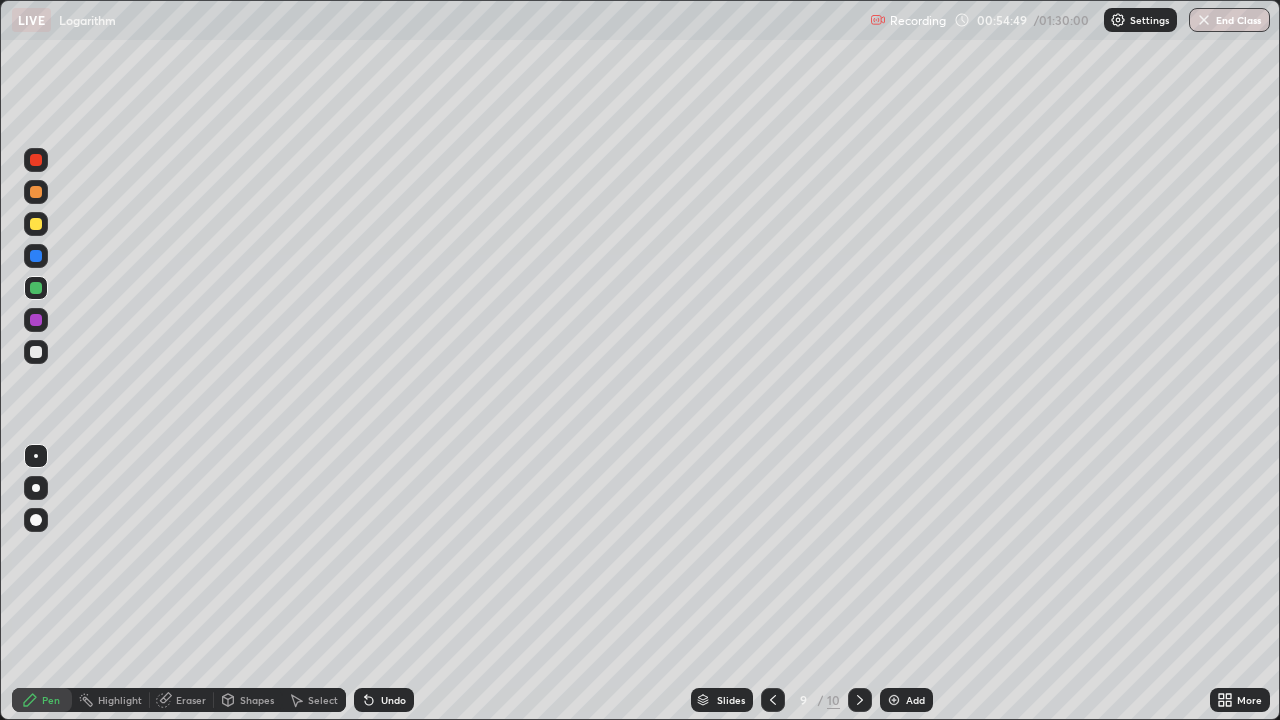 click 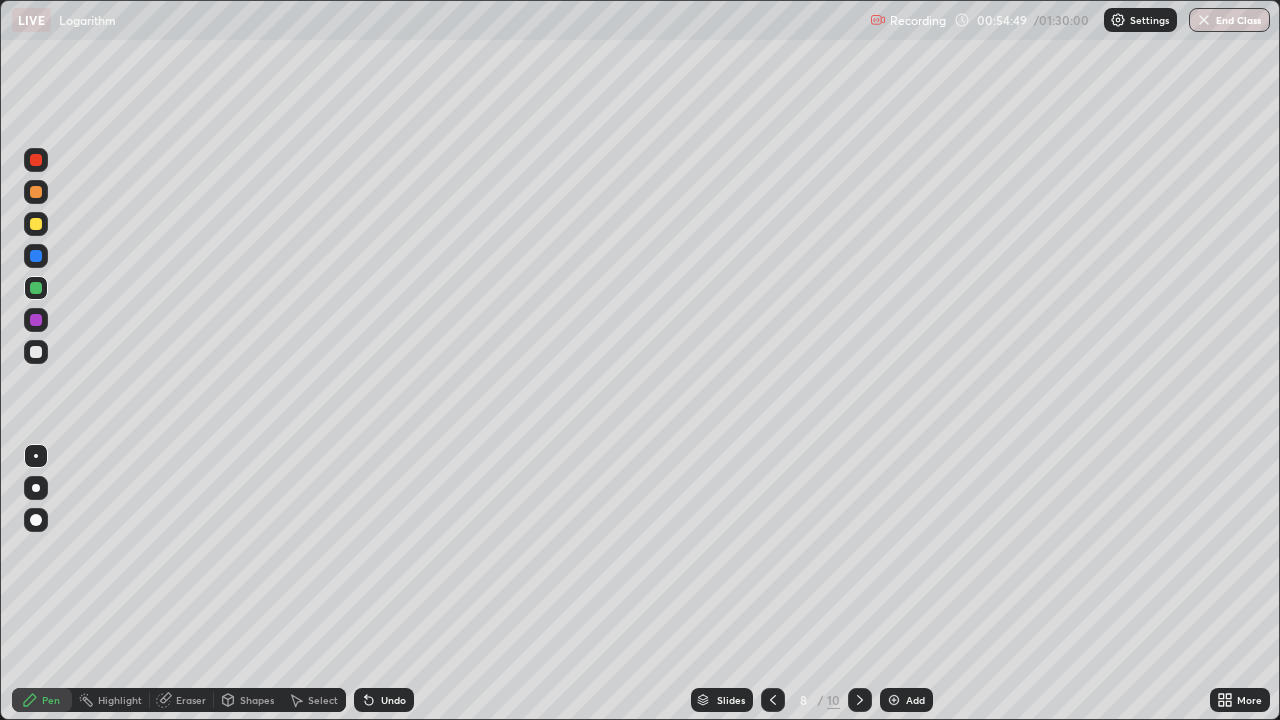 click 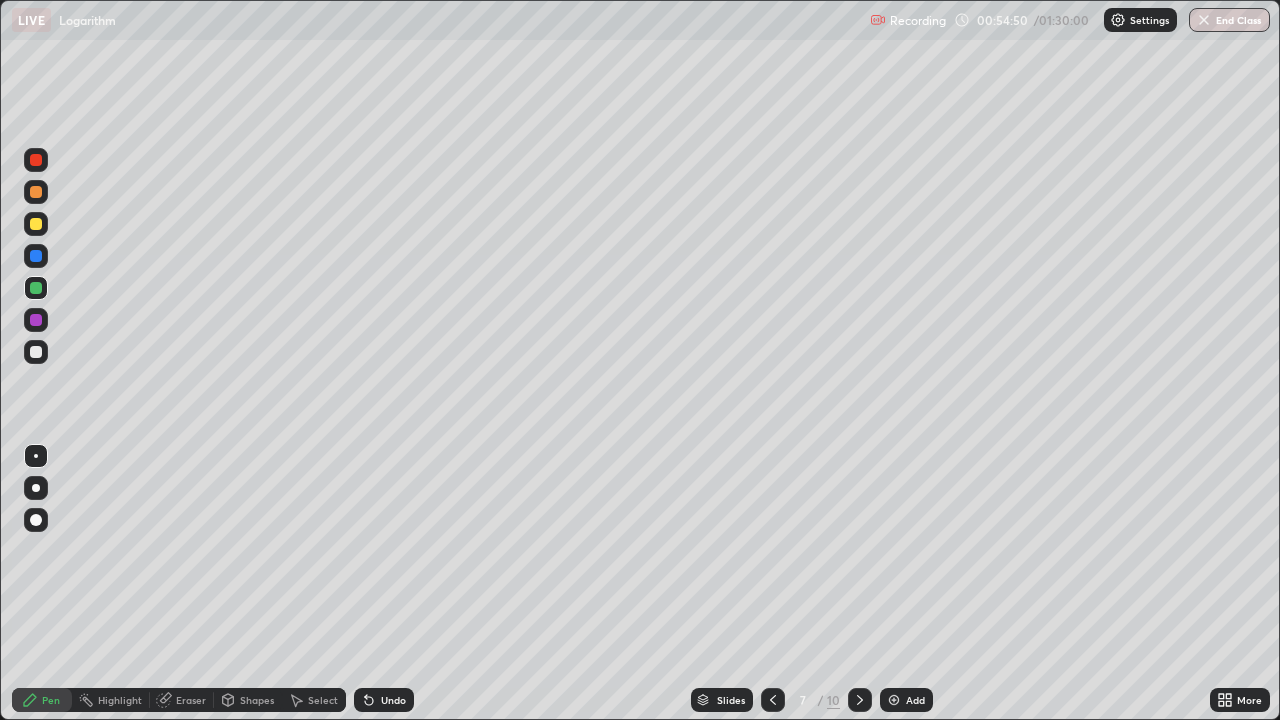 click 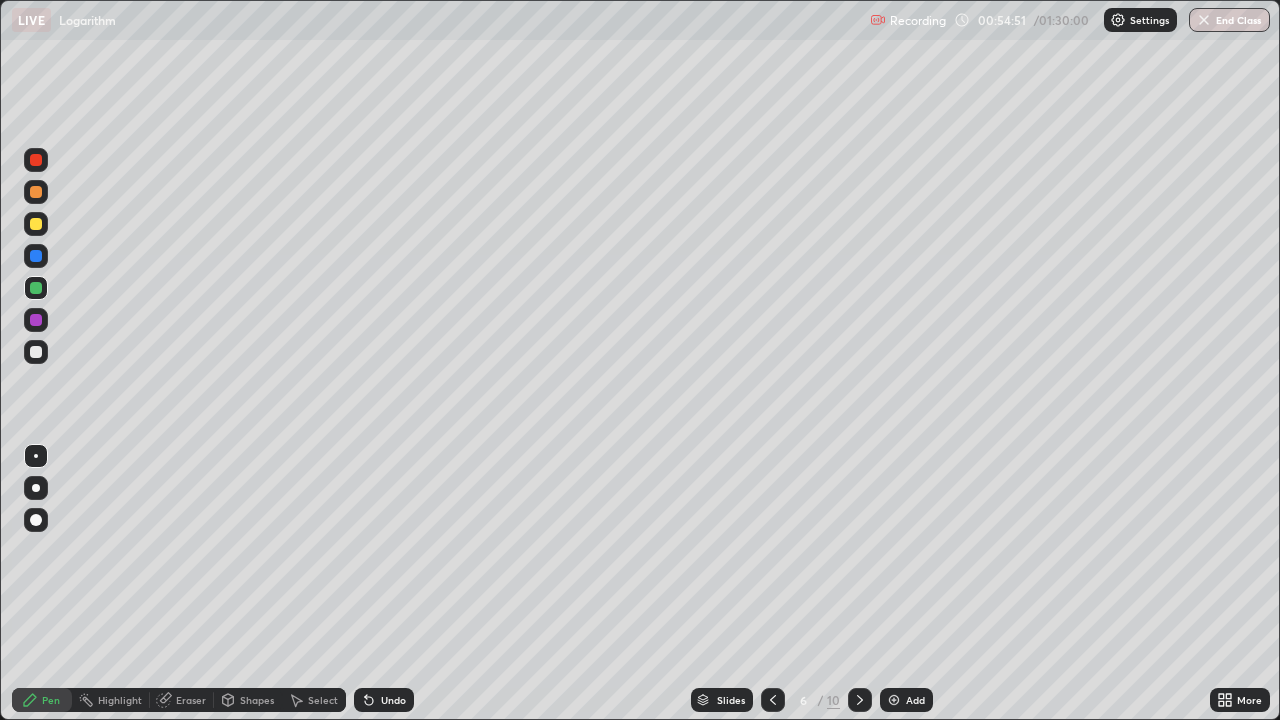 click 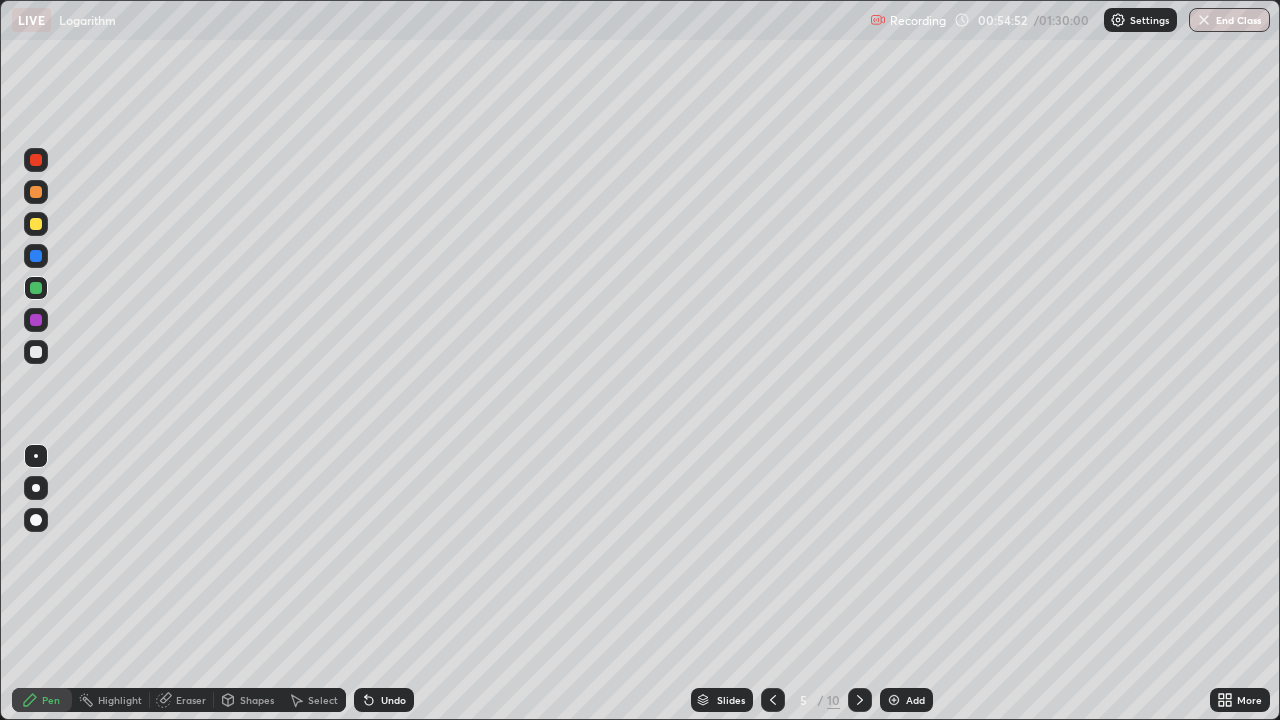 click 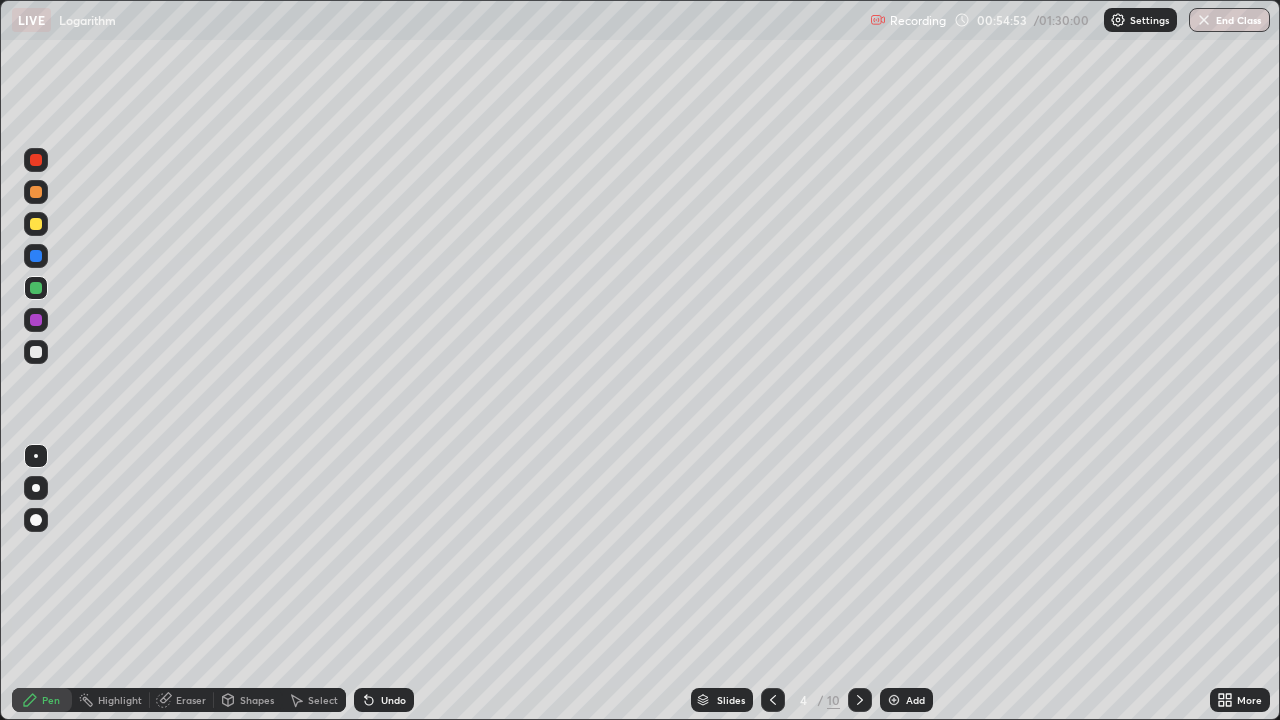click 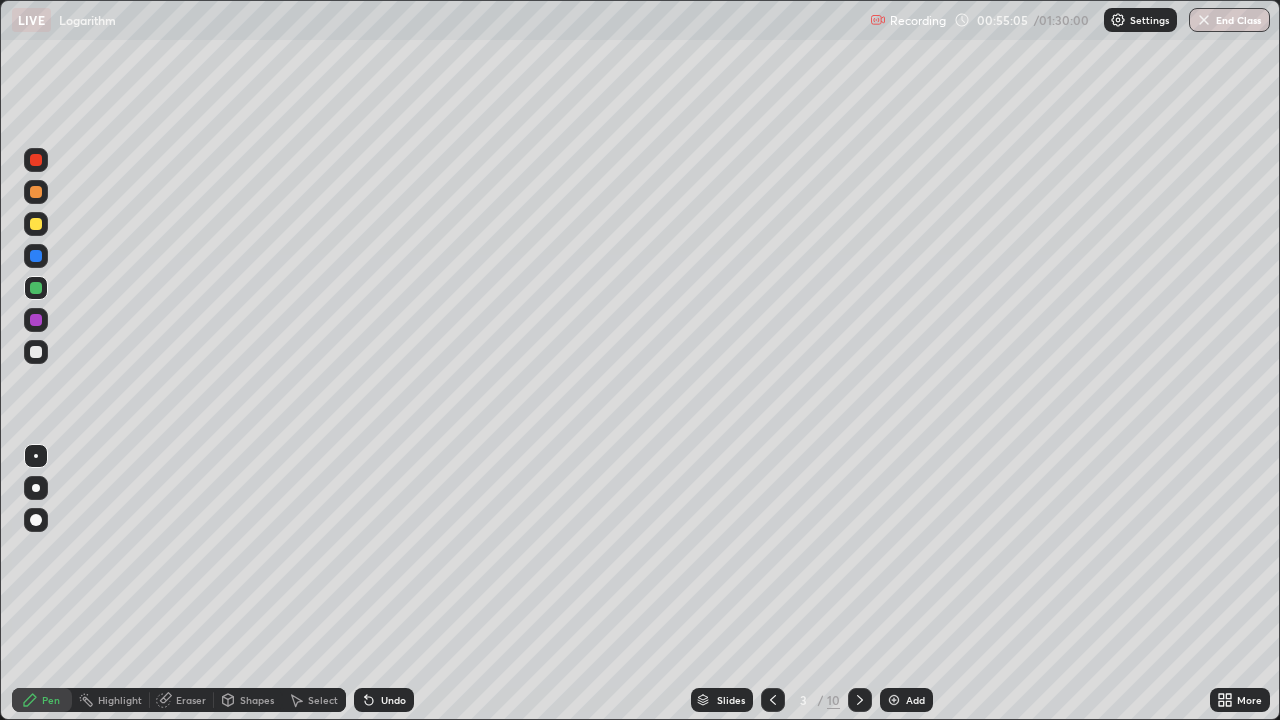 click 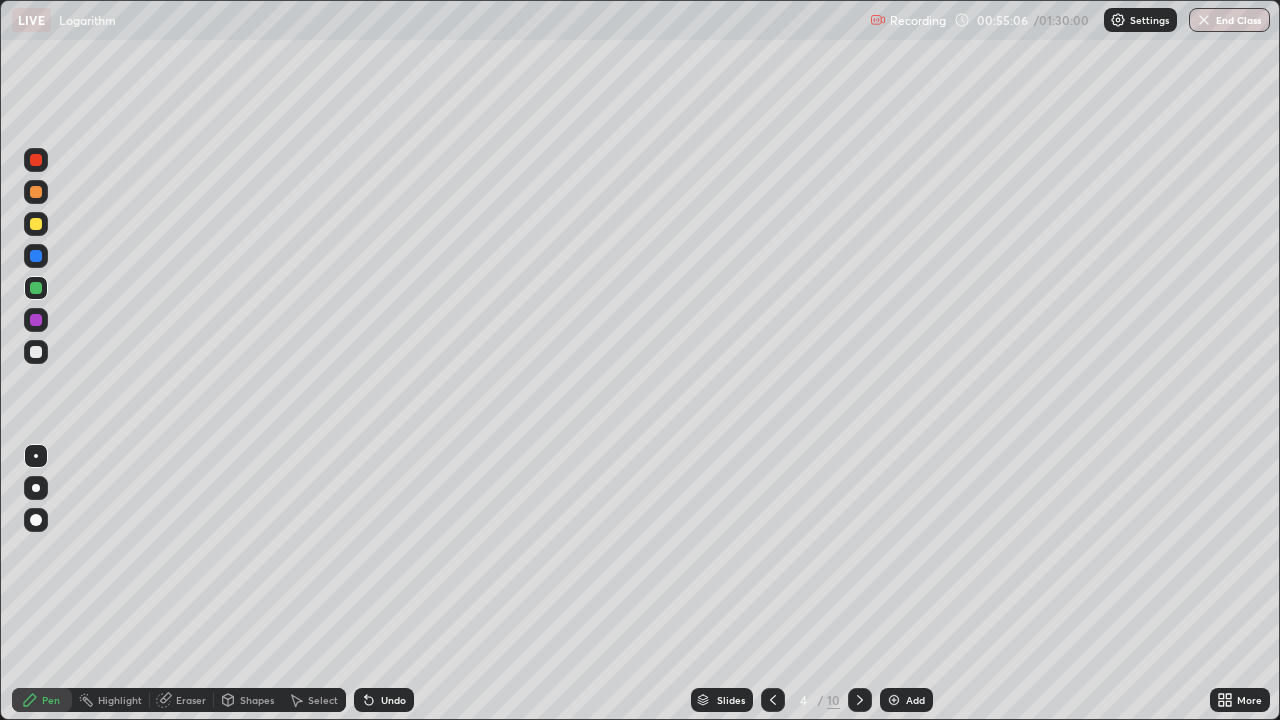 click 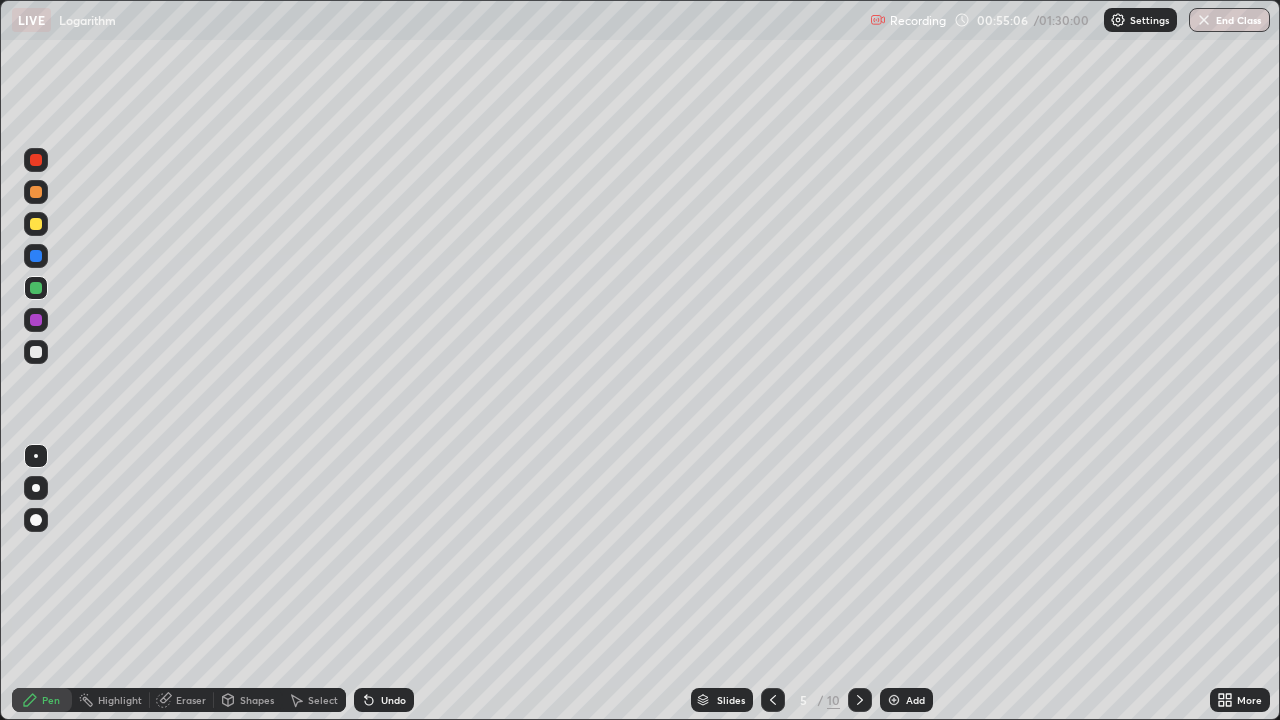 click 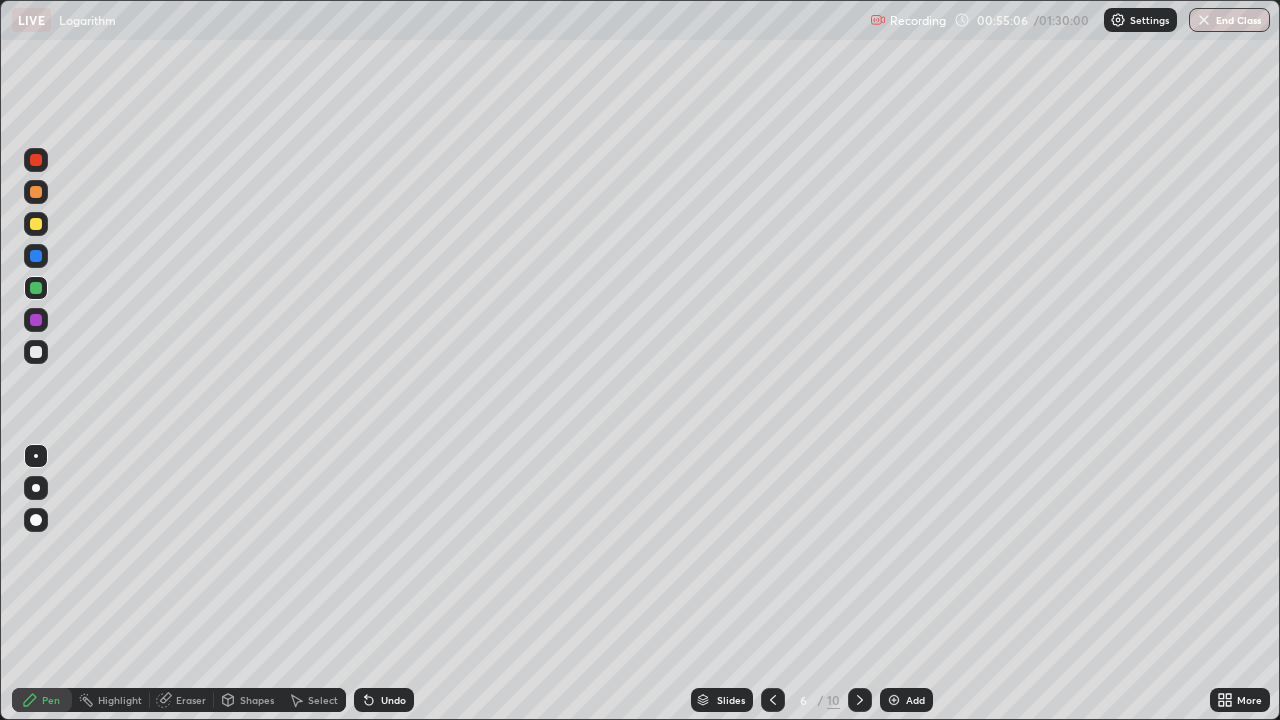 click 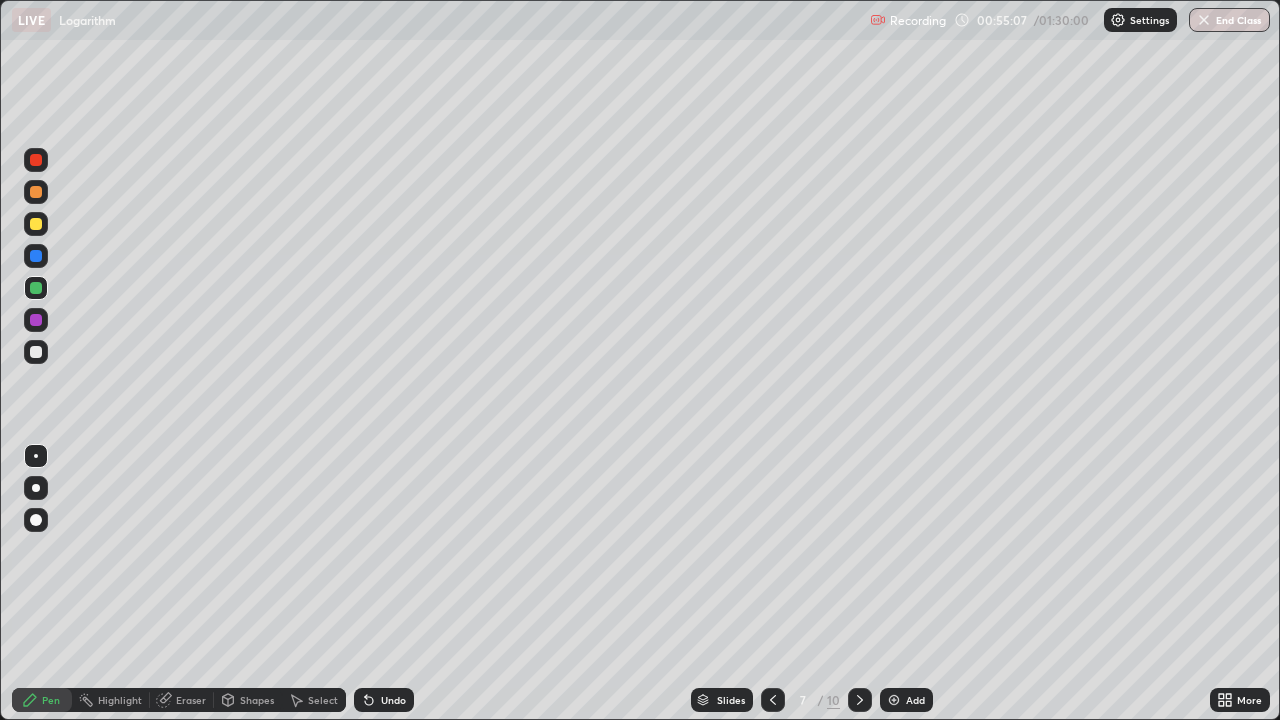click 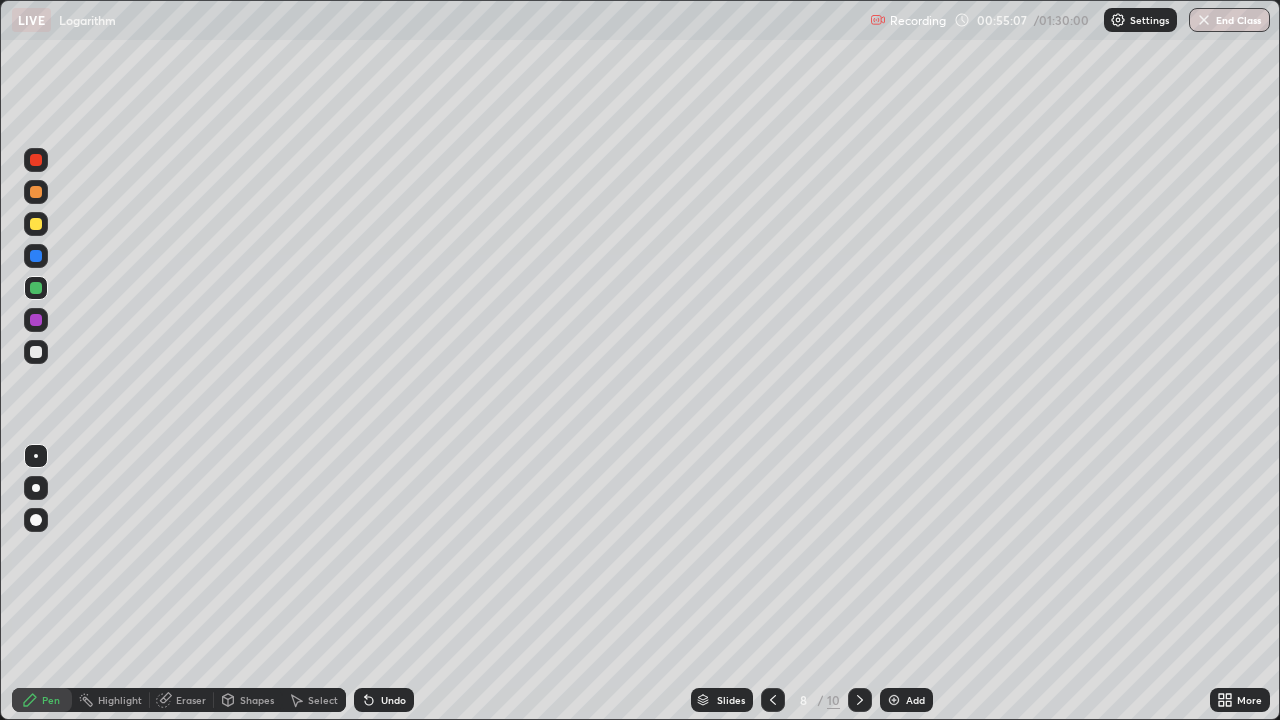 click 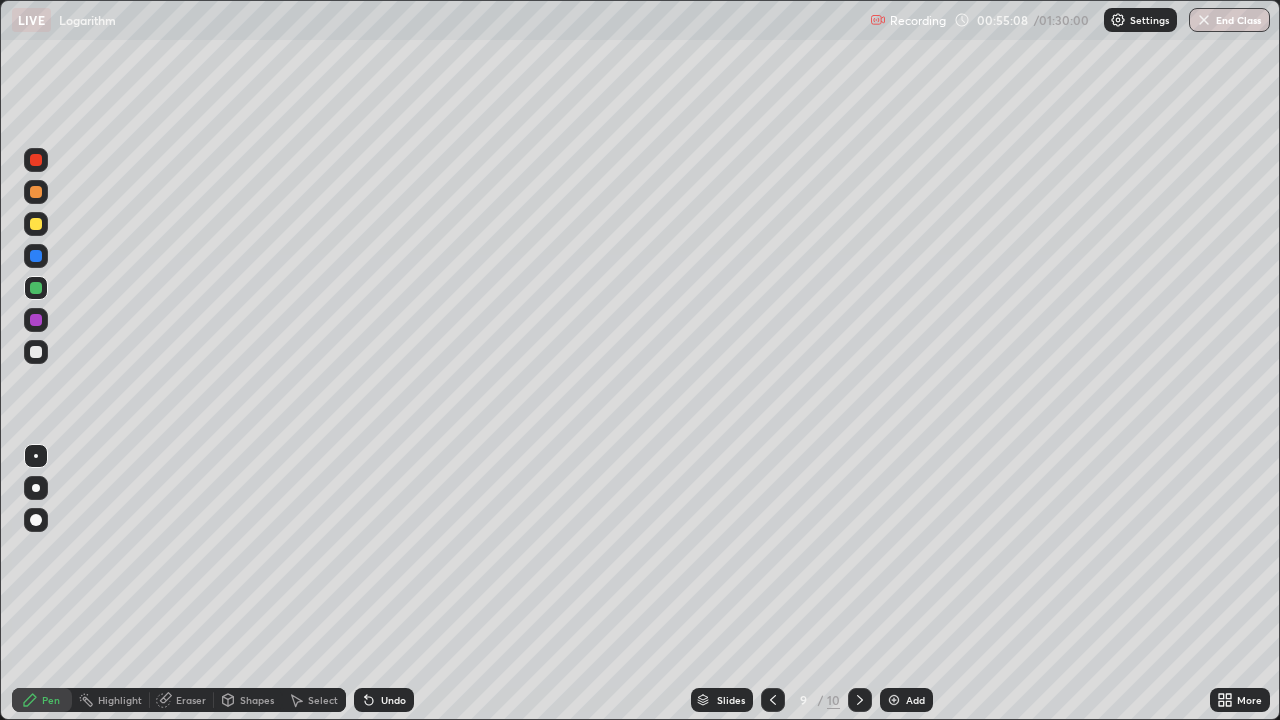 click 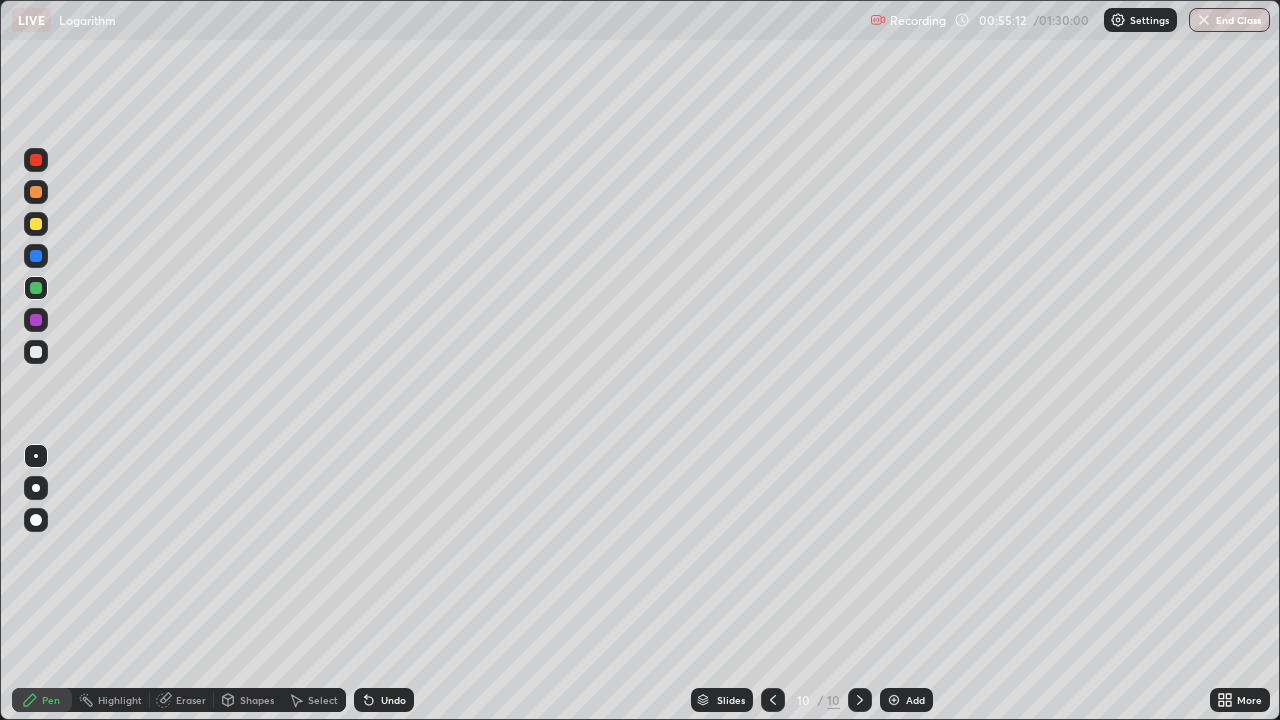 click at bounding box center (36, 224) 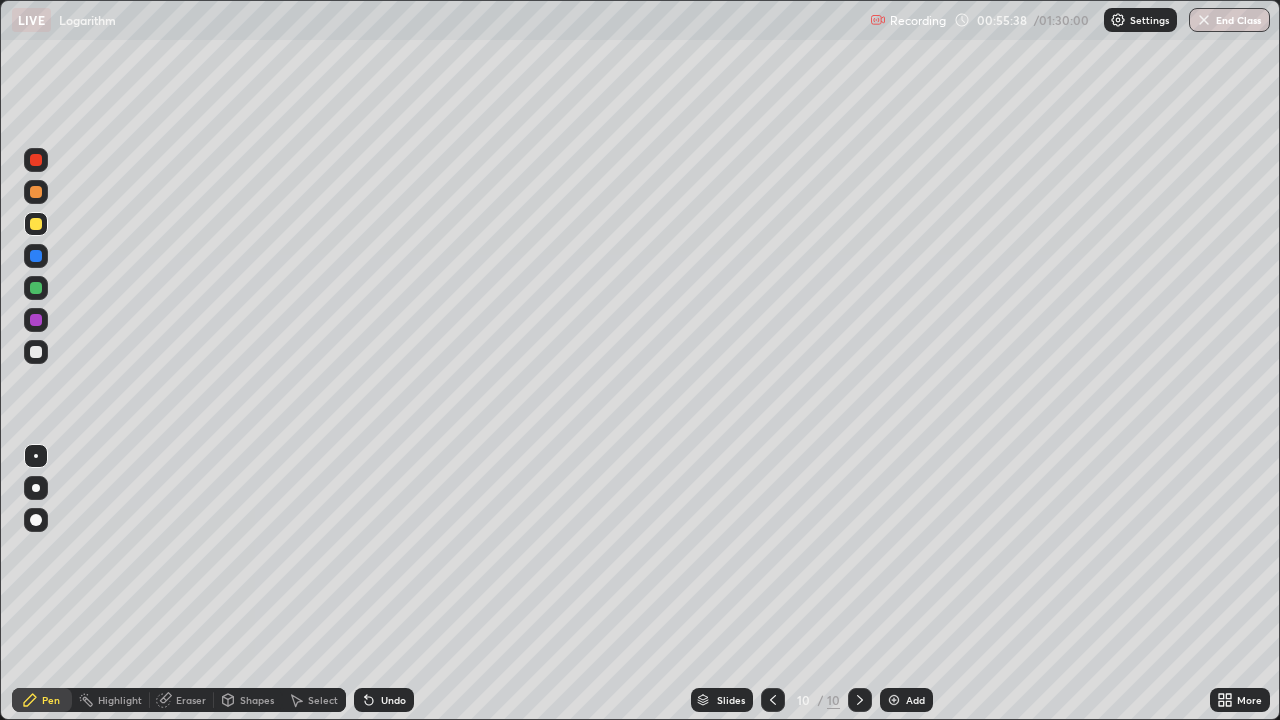 click 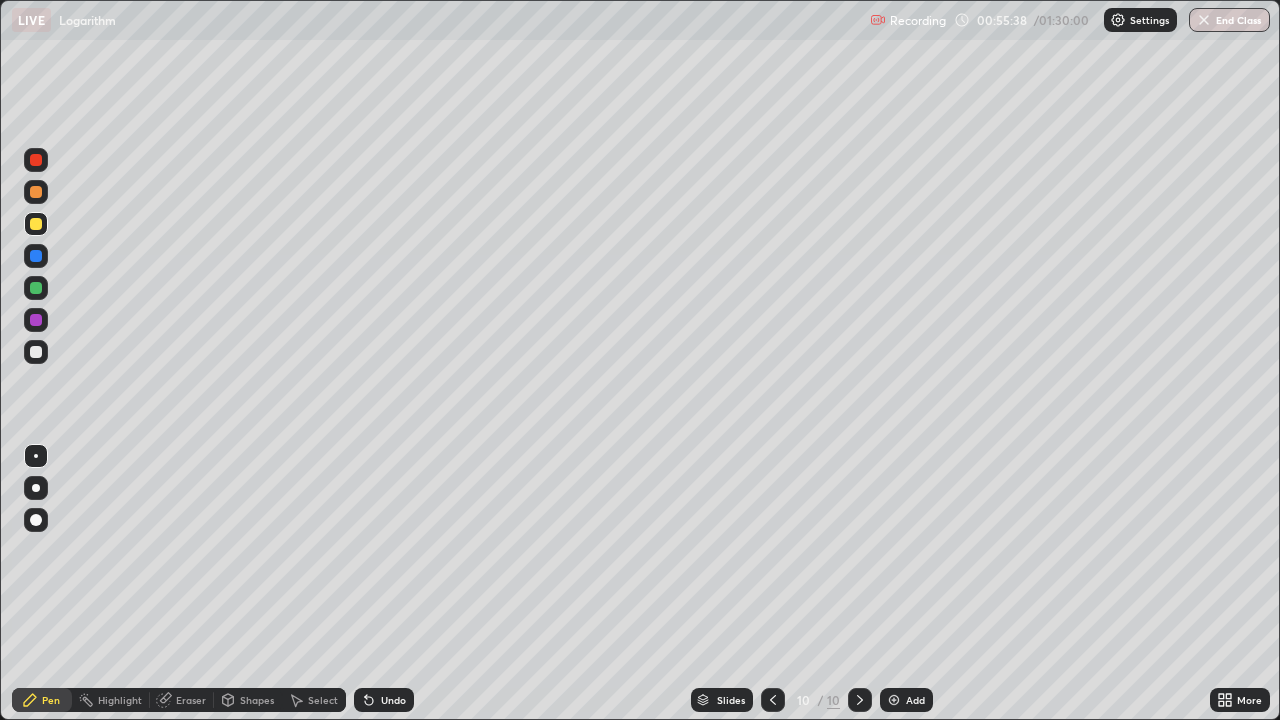 click 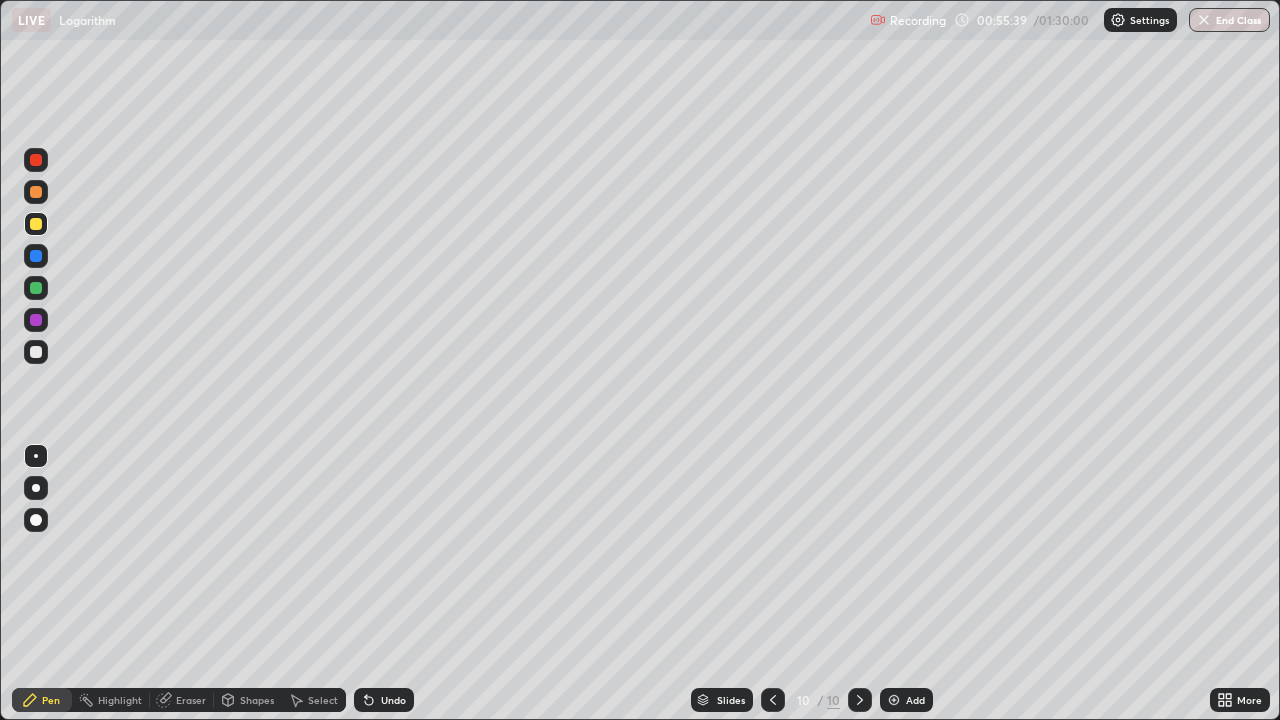 click on "Undo" at bounding box center (384, 700) 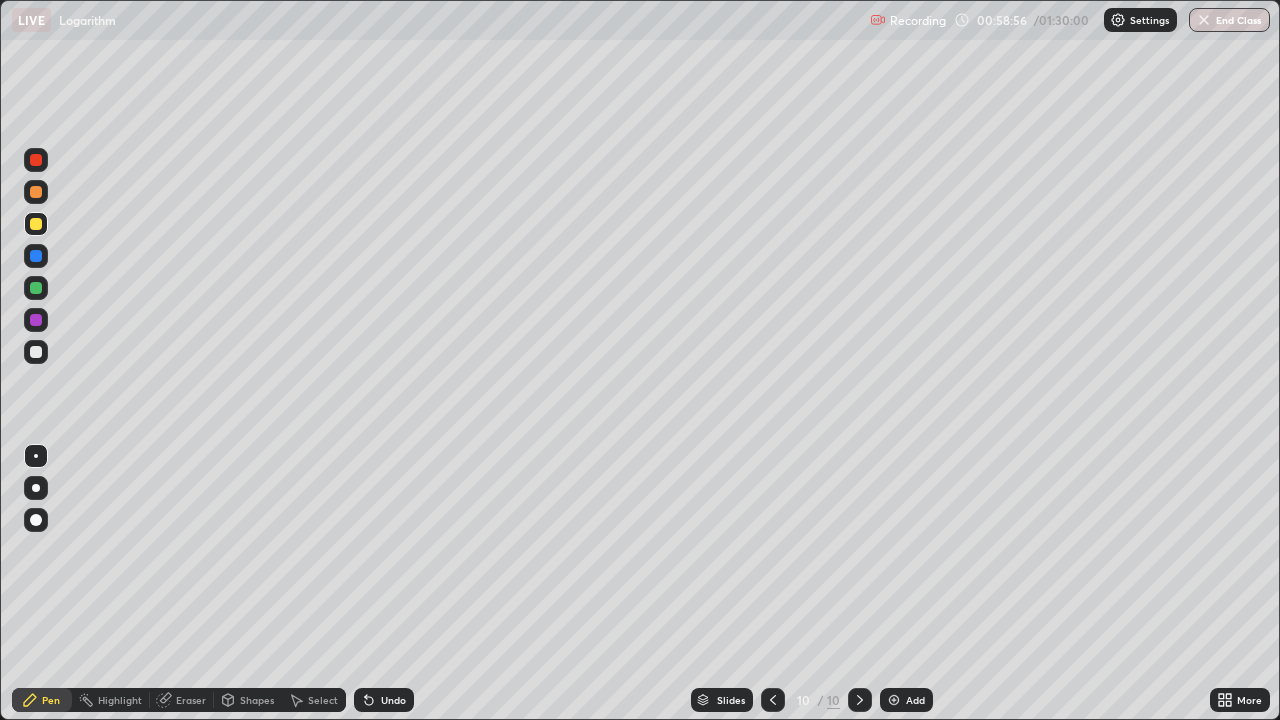 click at bounding box center (36, 352) 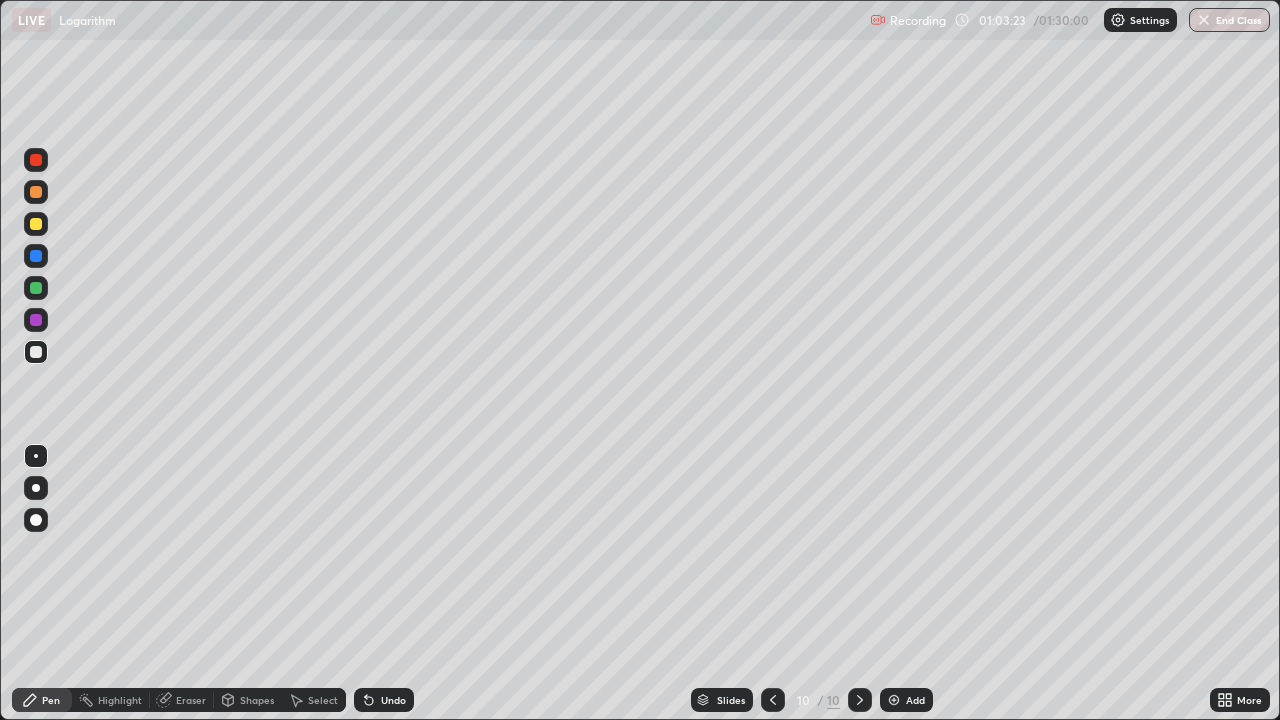 click at bounding box center [894, 700] 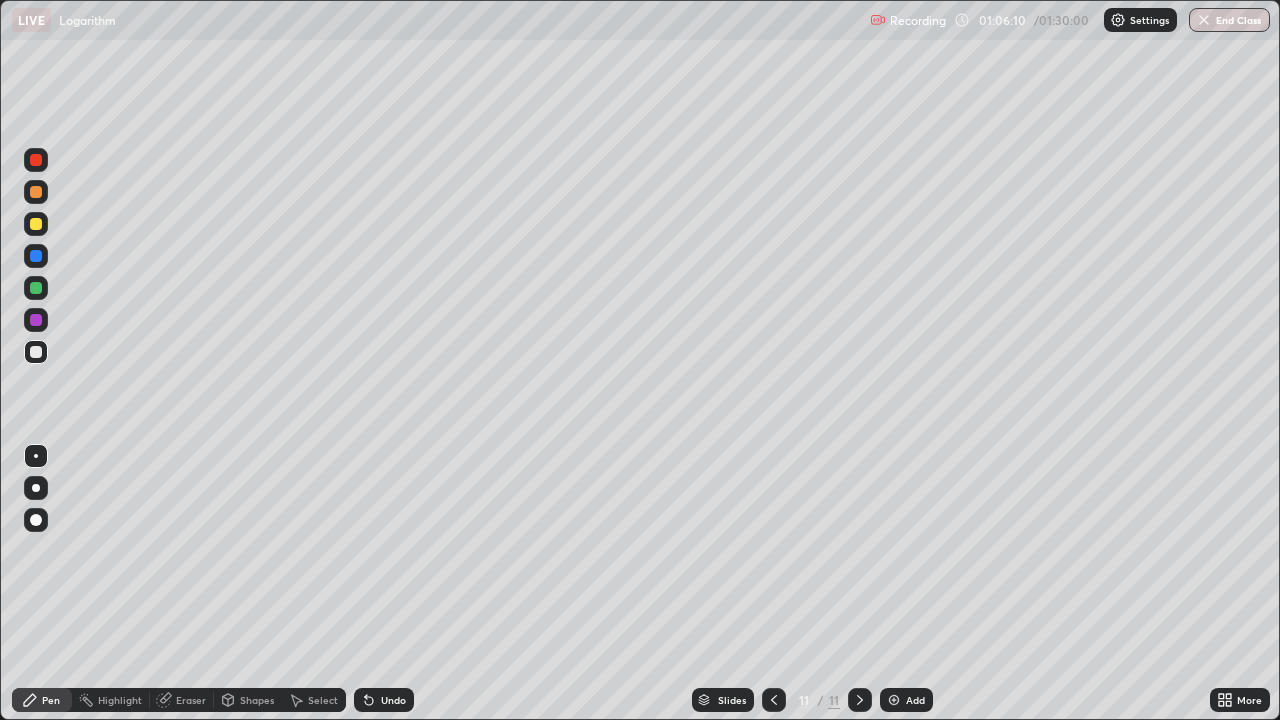 click at bounding box center [36, 224] 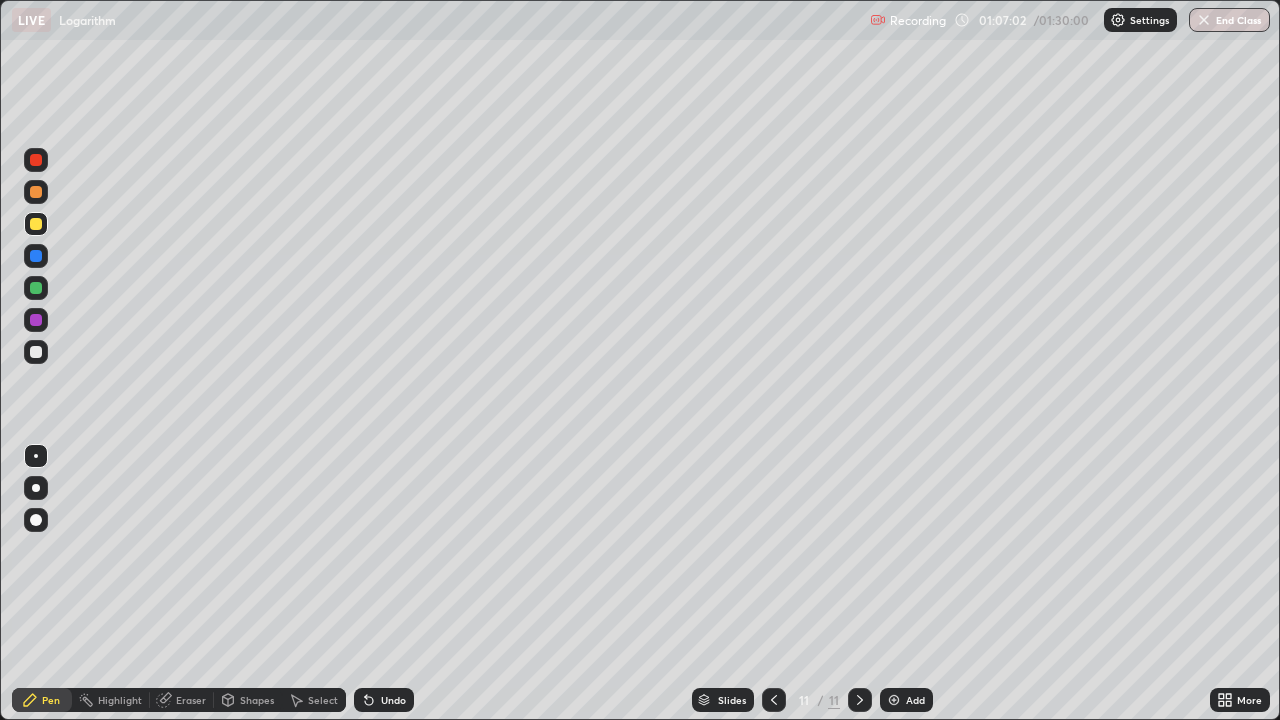 click 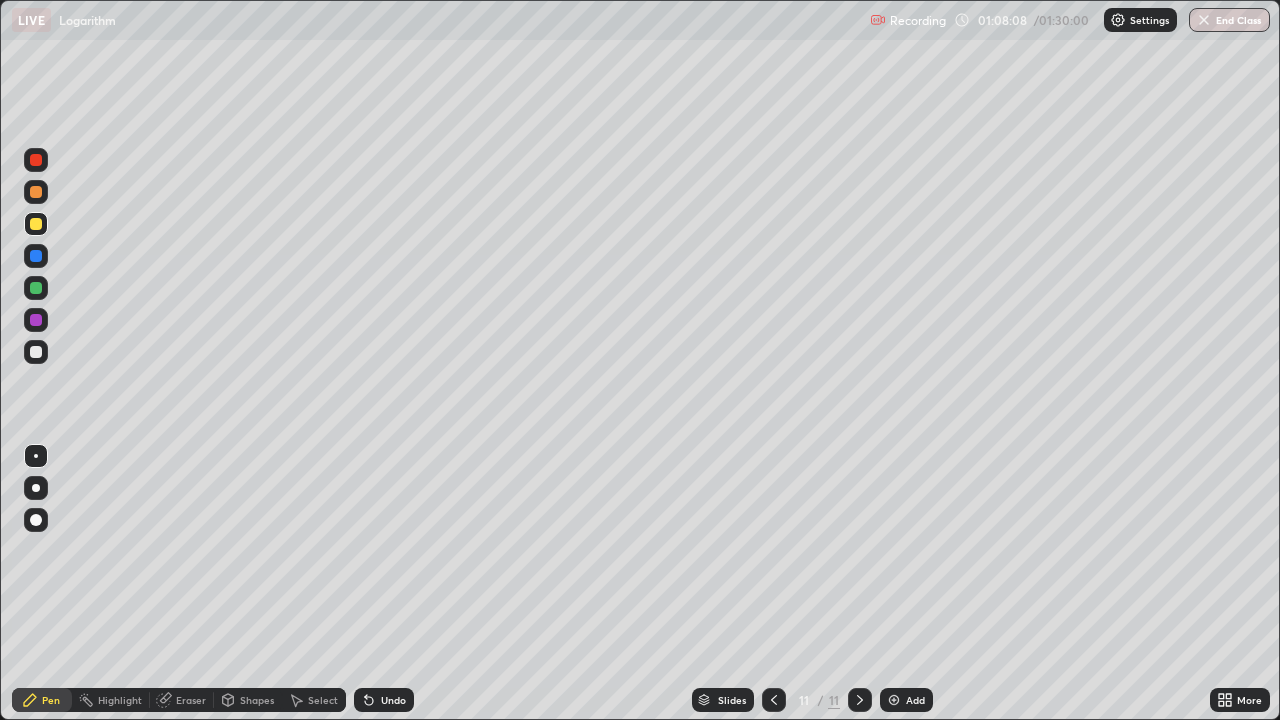 click at bounding box center (36, 352) 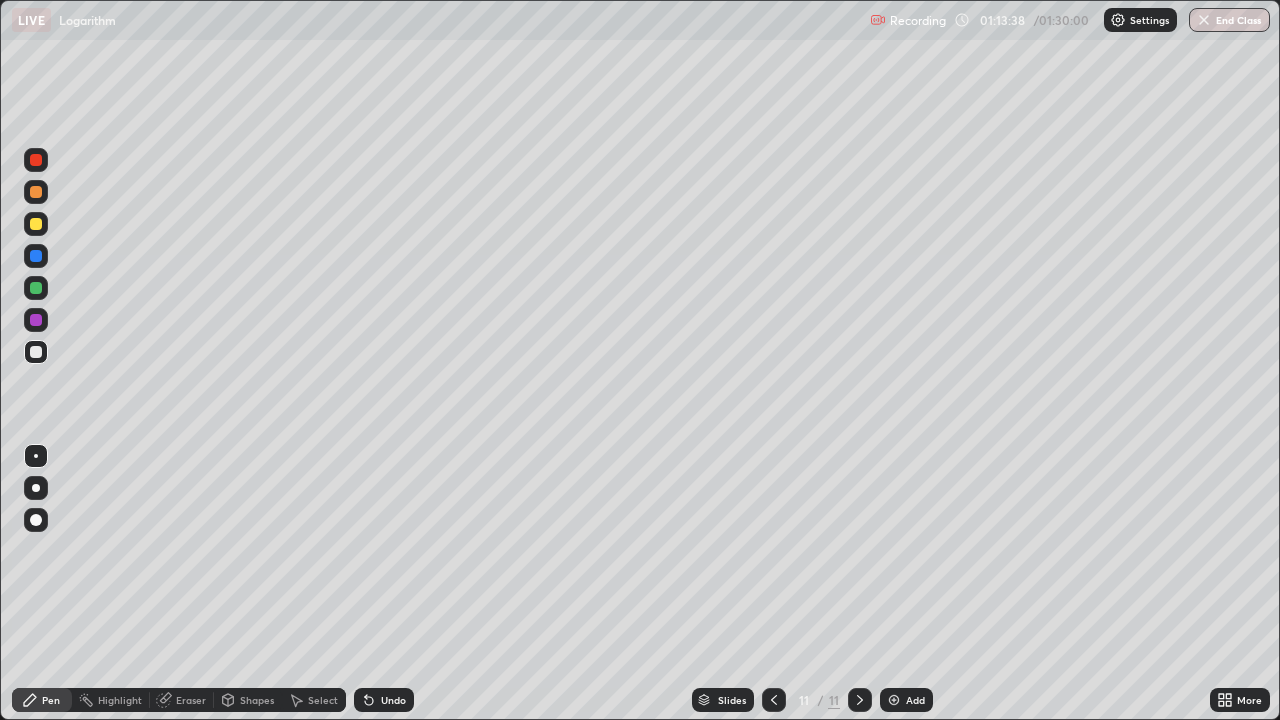 click at bounding box center [894, 700] 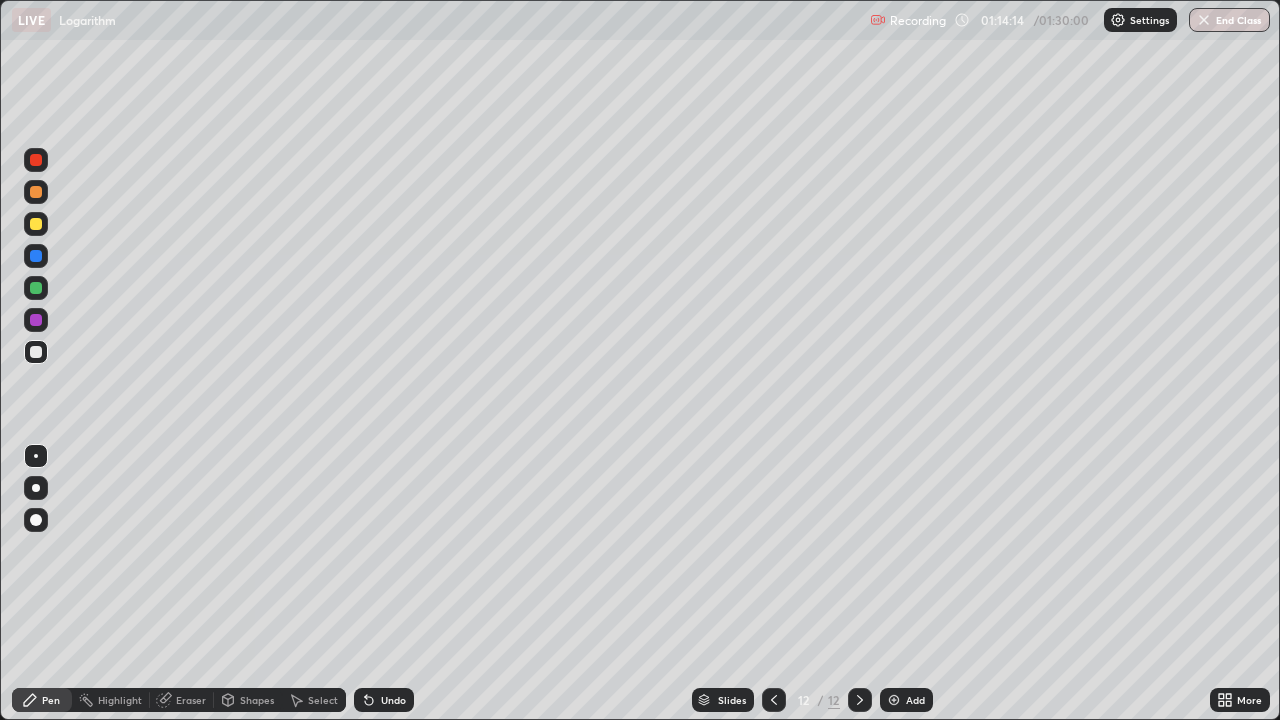 click 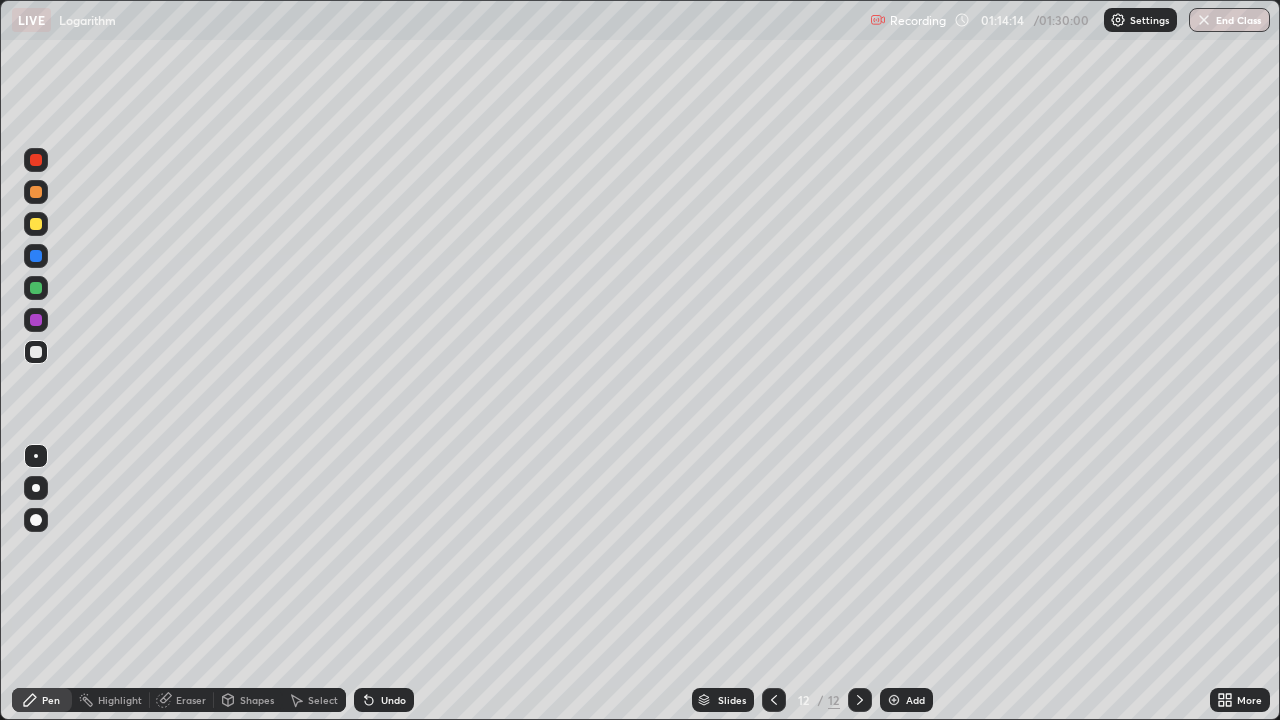 click 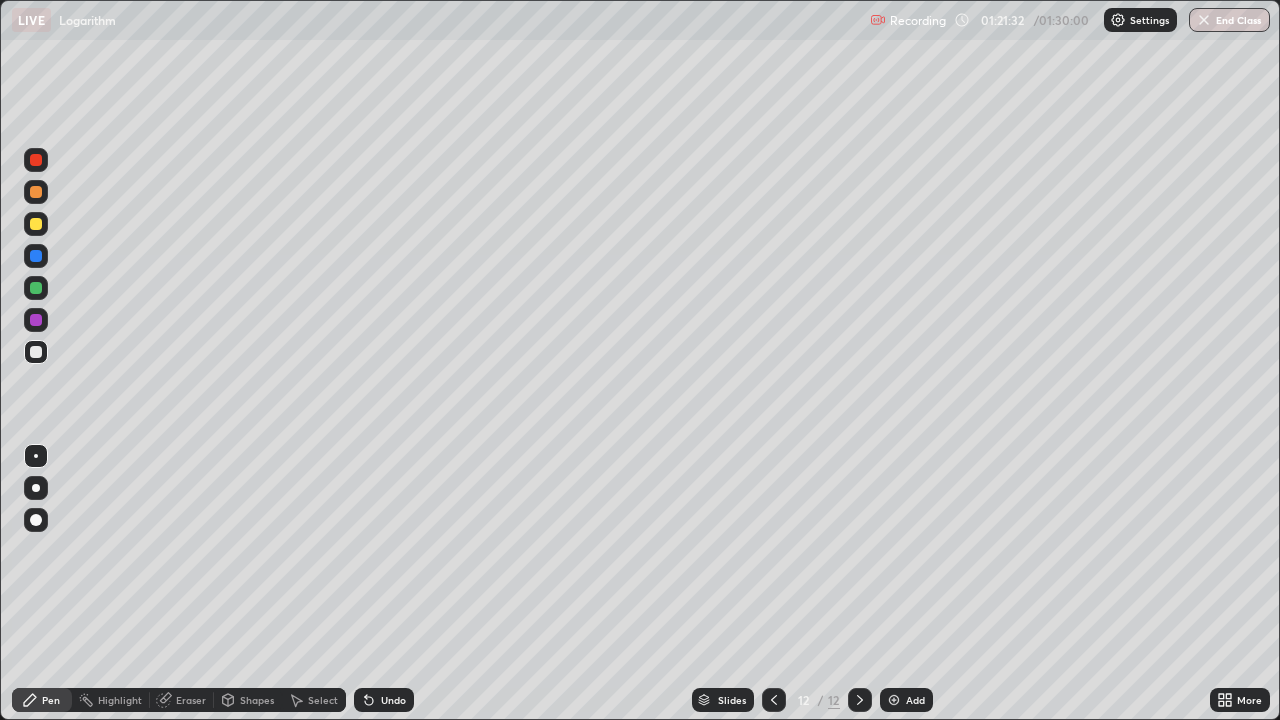 click at bounding box center [36, 288] 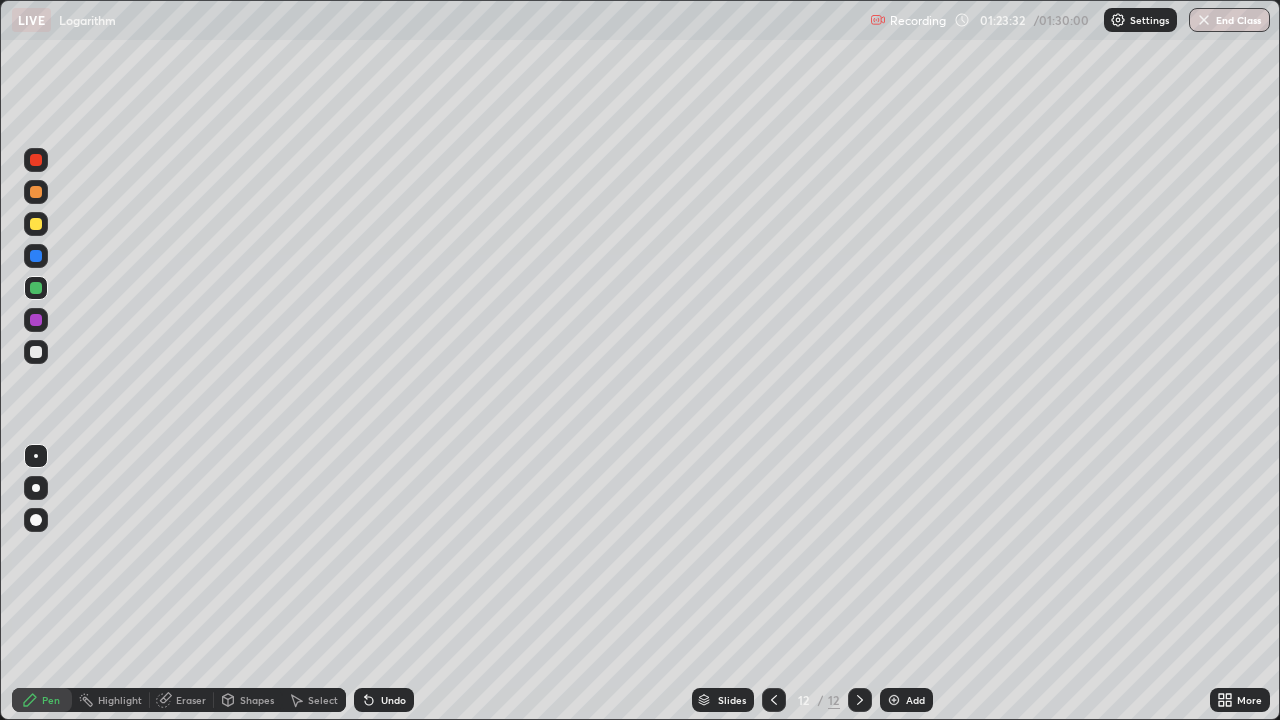 click at bounding box center [36, 352] 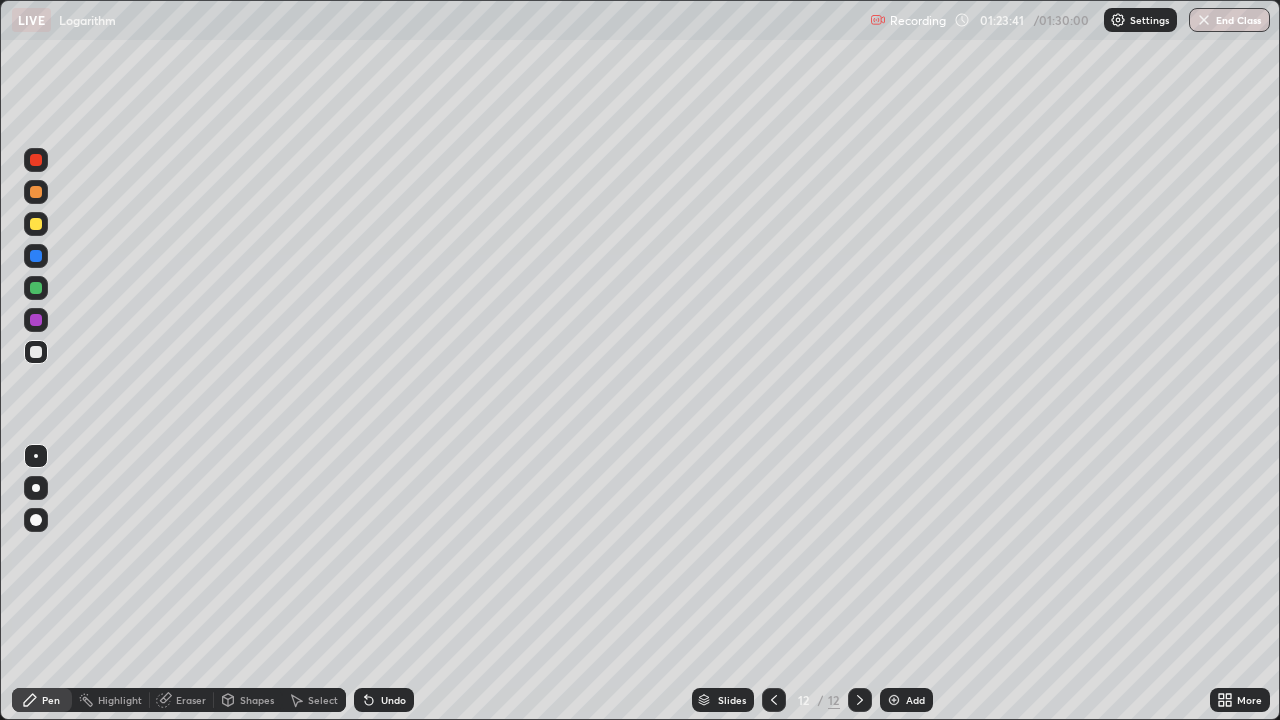 click on "Undo" at bounding box center (393, 700) 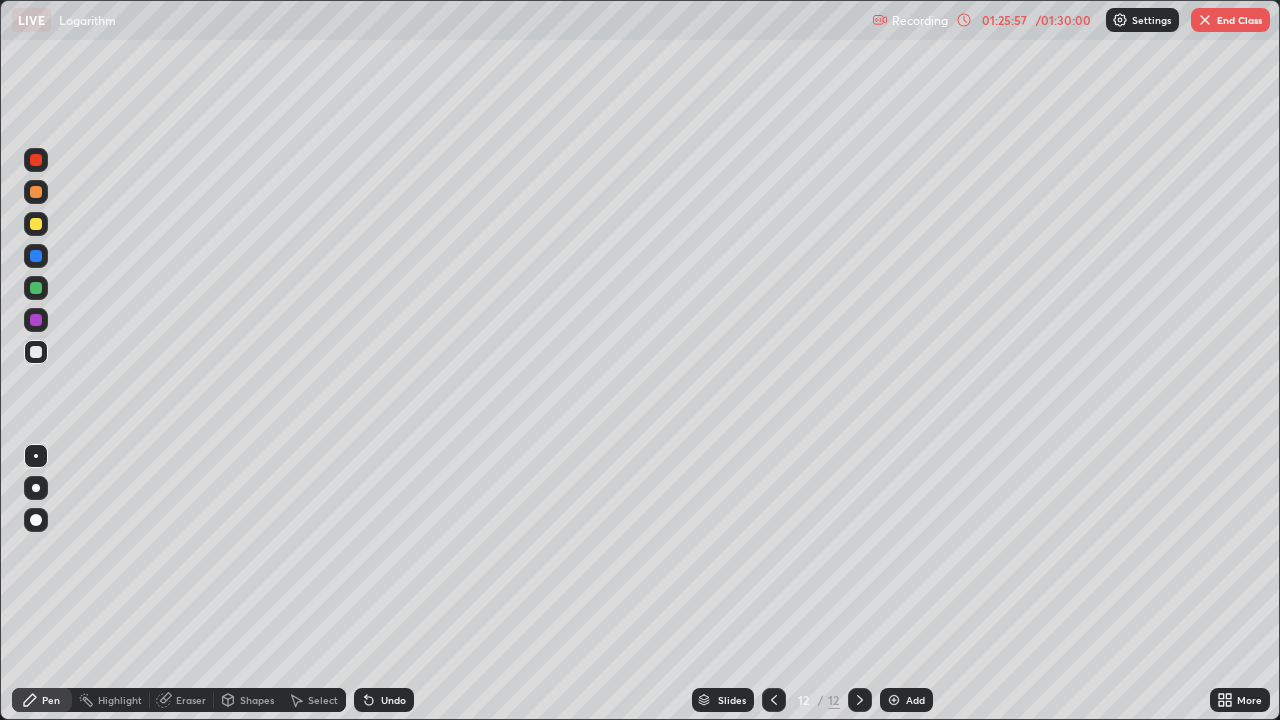 click at bounding box center (36, 288) 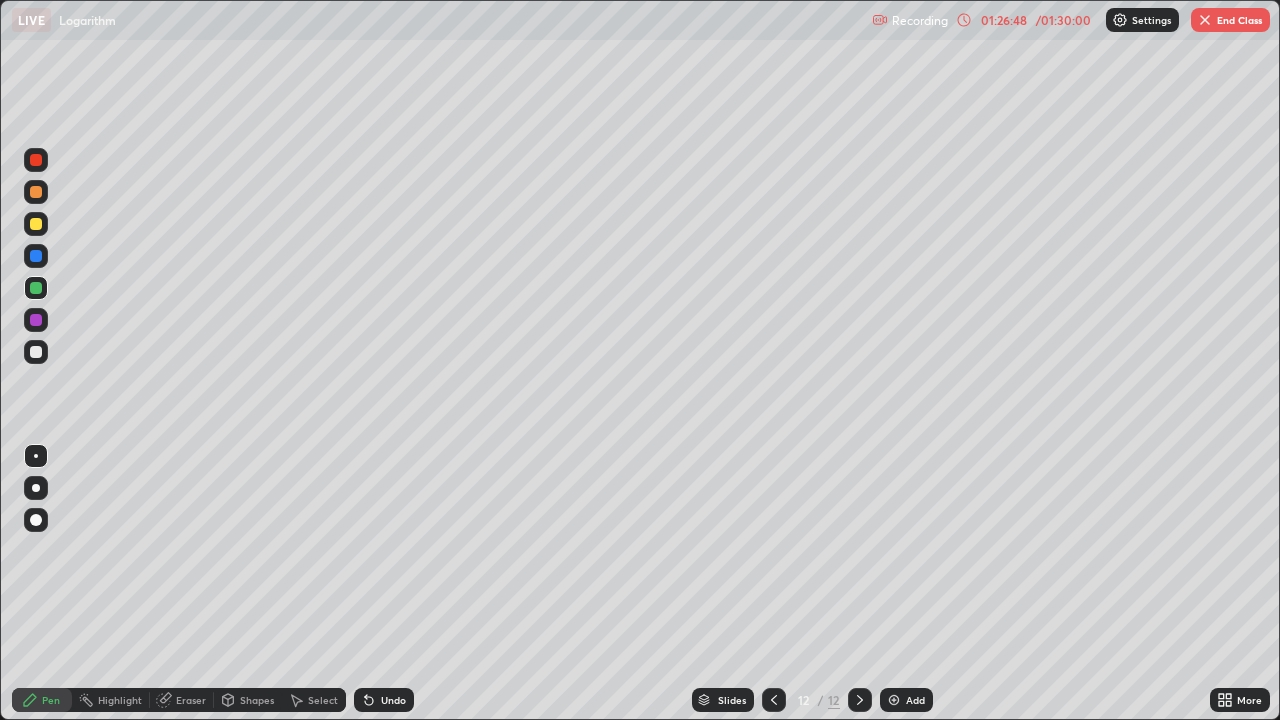 click at bounding box center (36, 224) 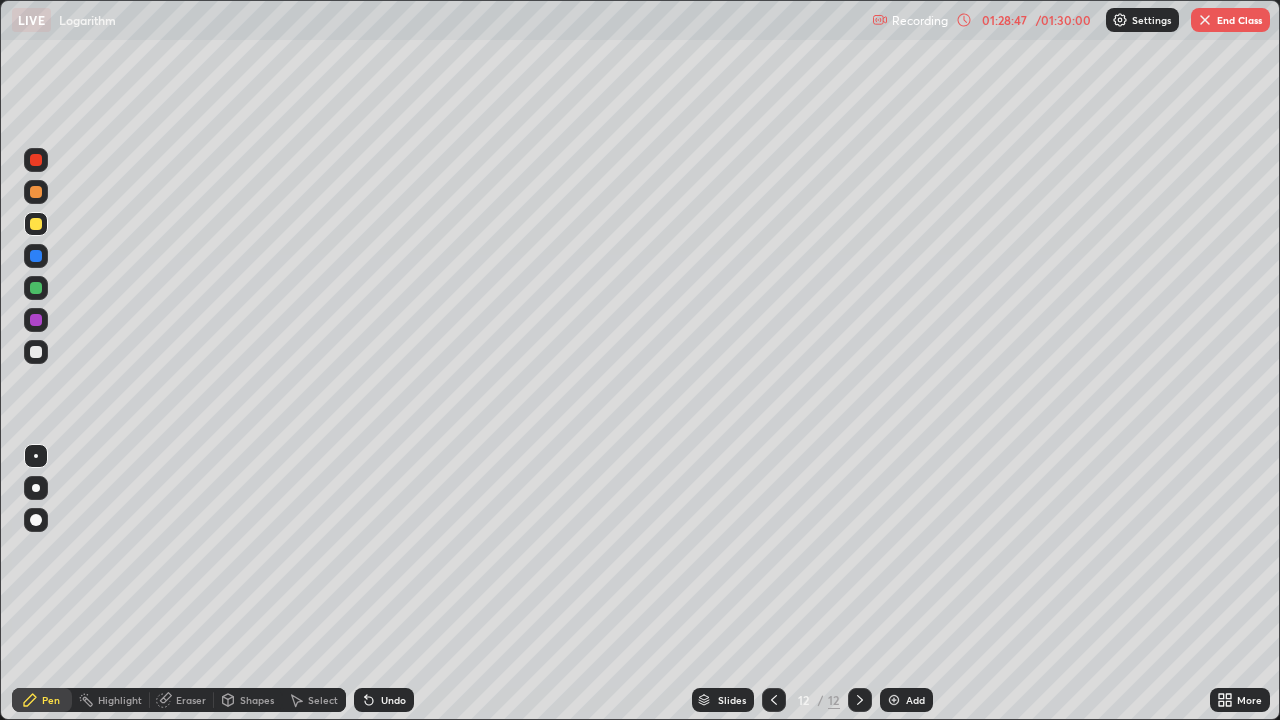 click at bounding box center (894, 700) 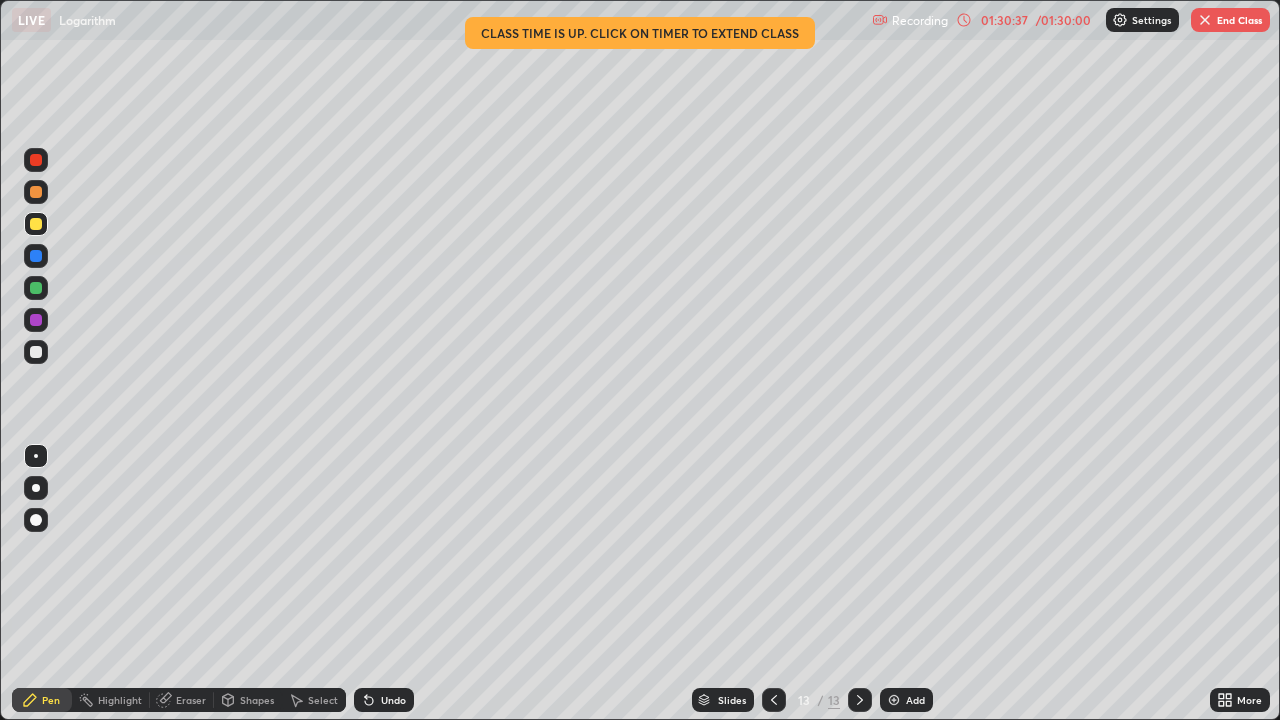 click on "End Class" at bounding box center [1230, 20] 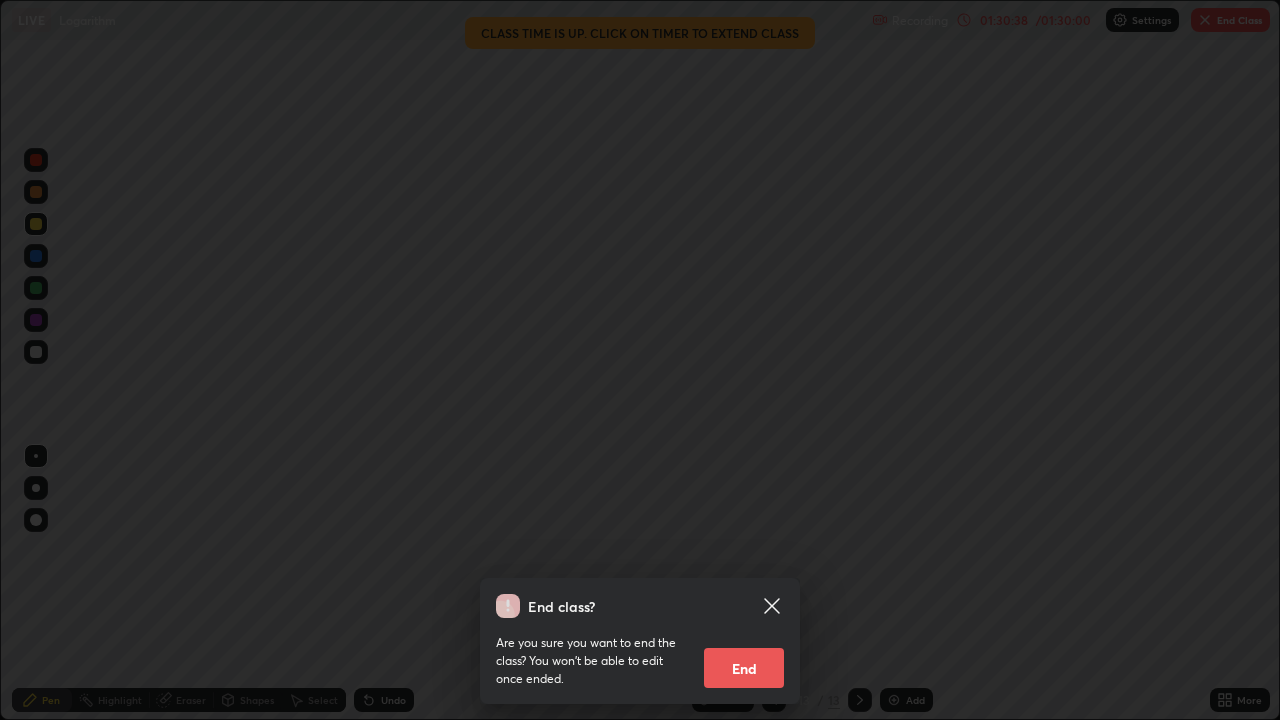 click on "End" at bounding box center (744, 668) 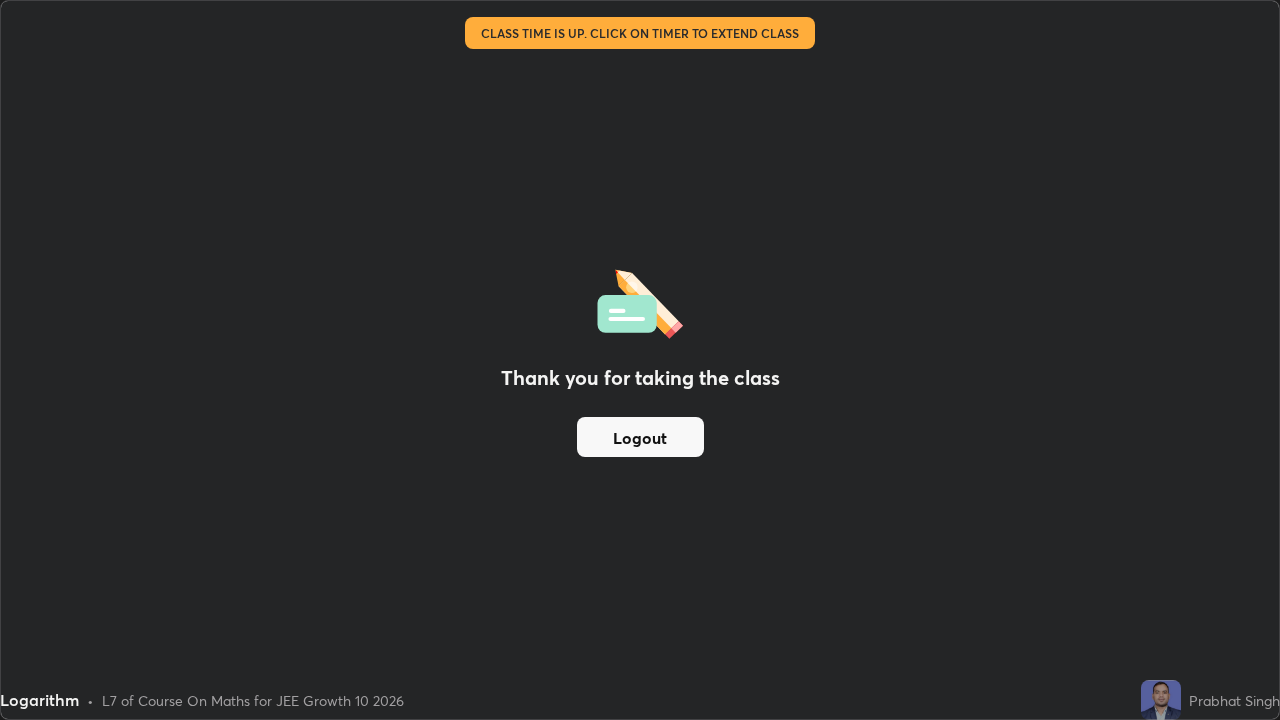 click on "Logout" at bounding box center (640, 437) 